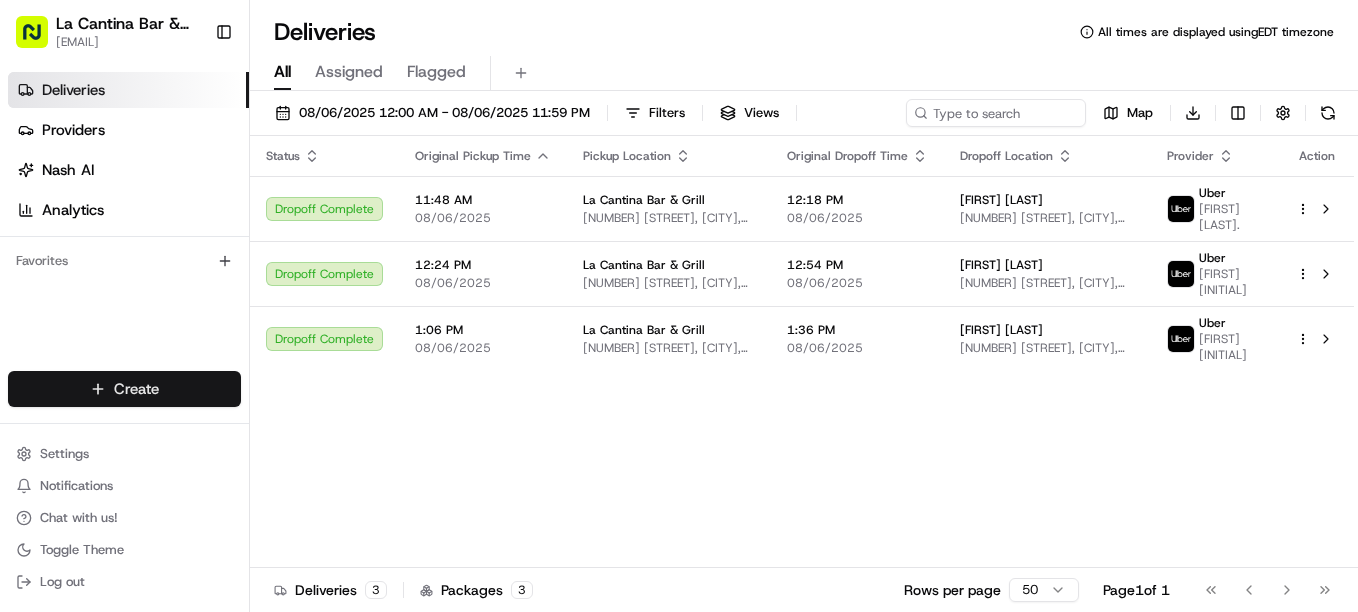 scroll, scrollTop: 0, scrollLeft: 0, axis: both 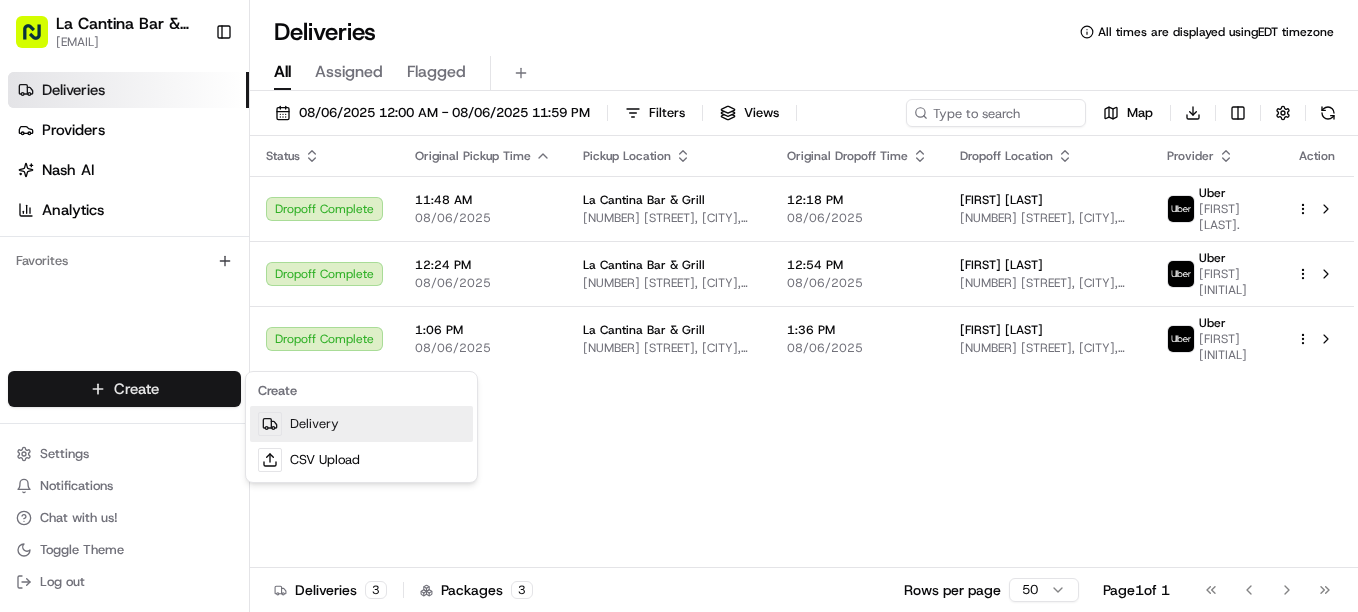 click on "Delivery" at bounding box center [361, 424] 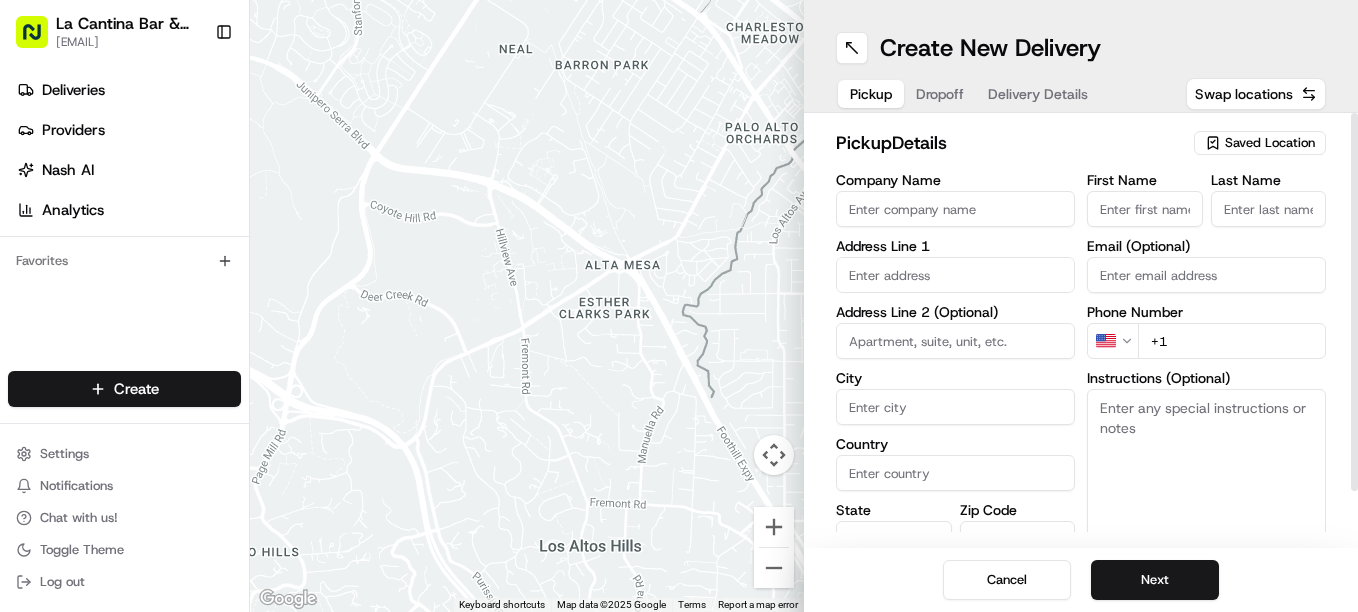 click on "Company Name" at bounding box center (955, 209) 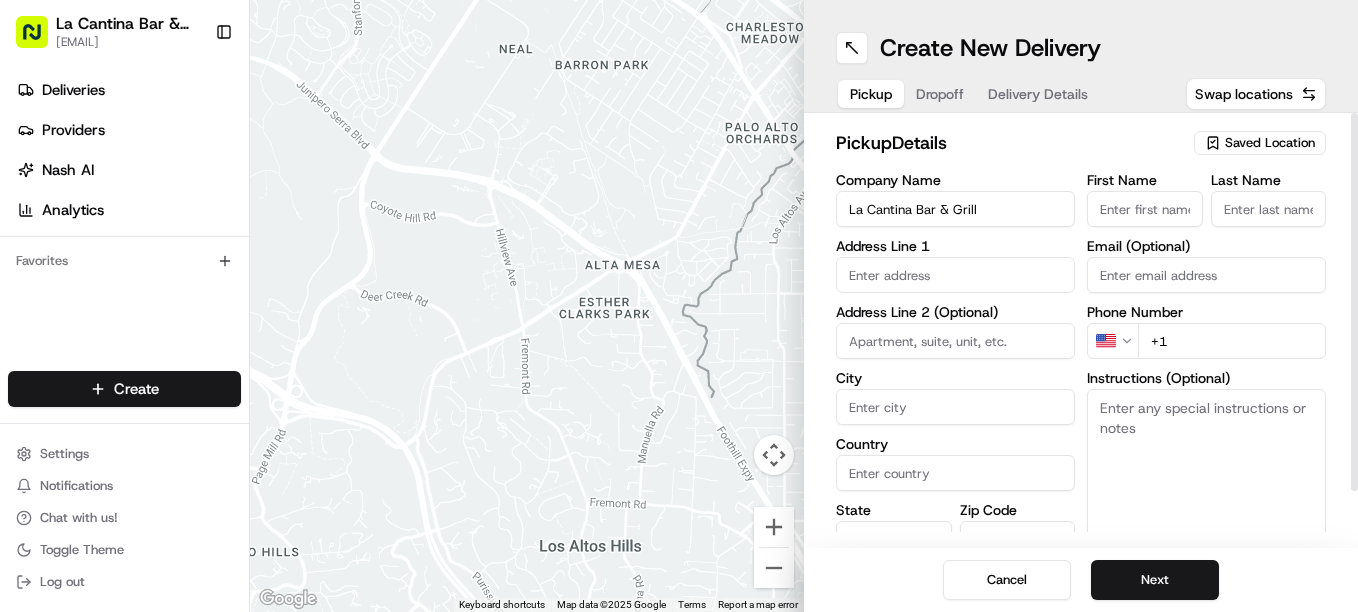 type on "[NUMBER] [STREET]" 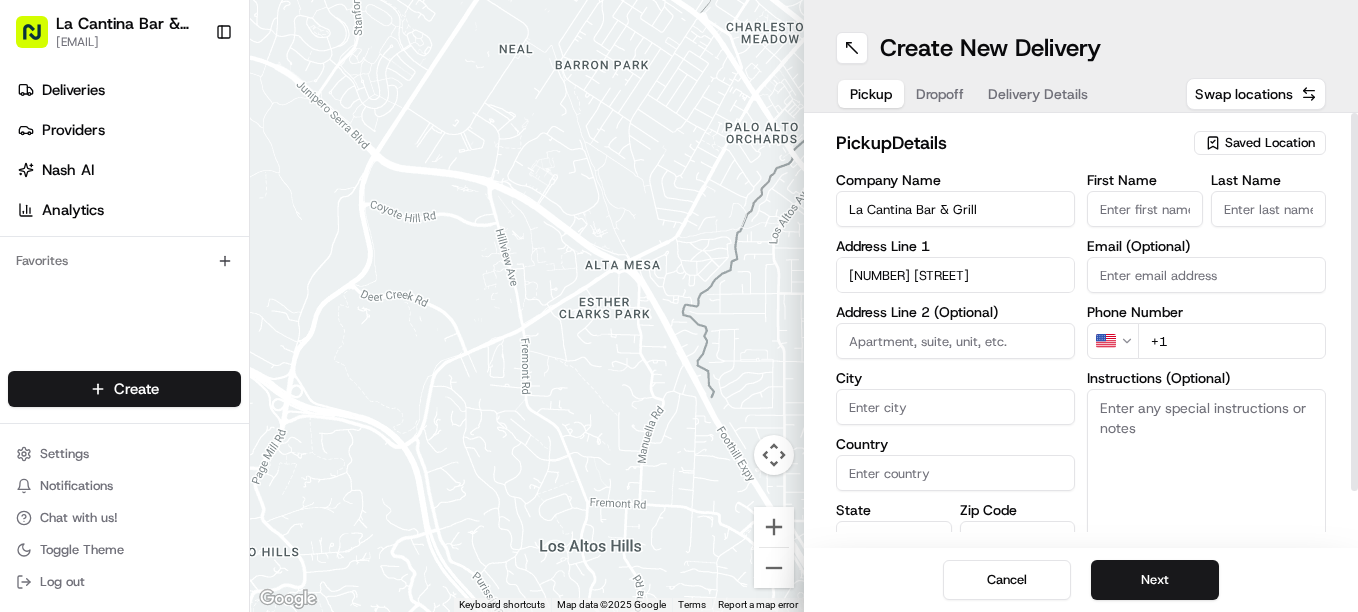 type on "Plainfield" 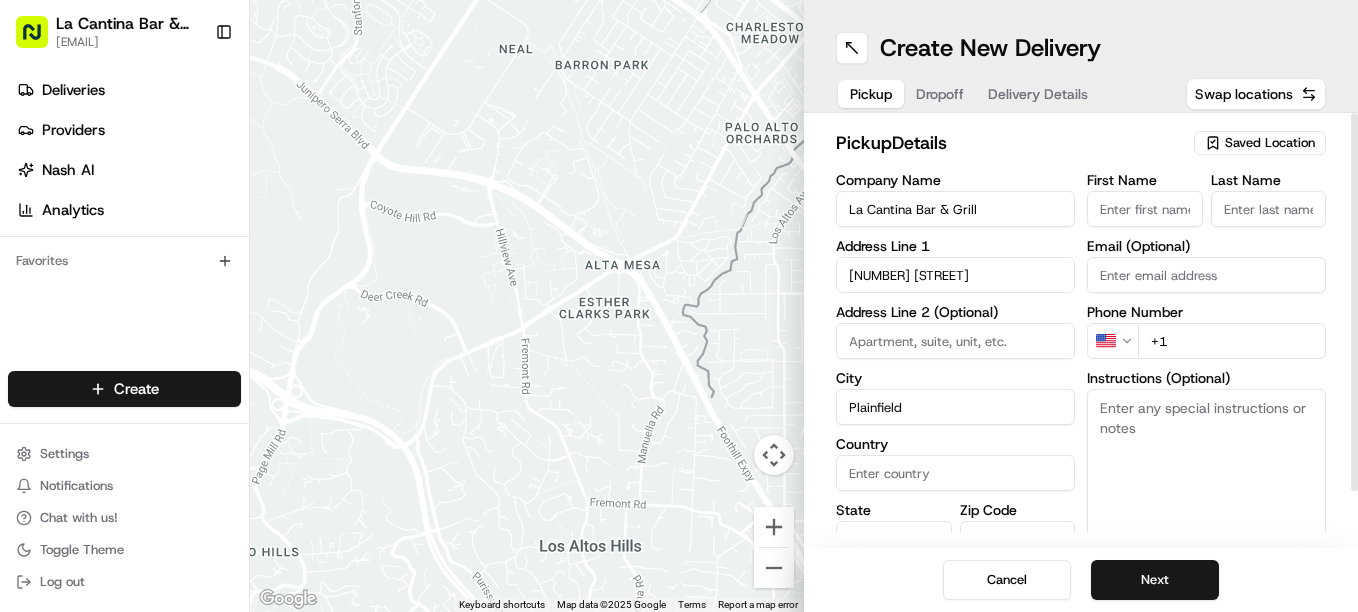 type on "United States" 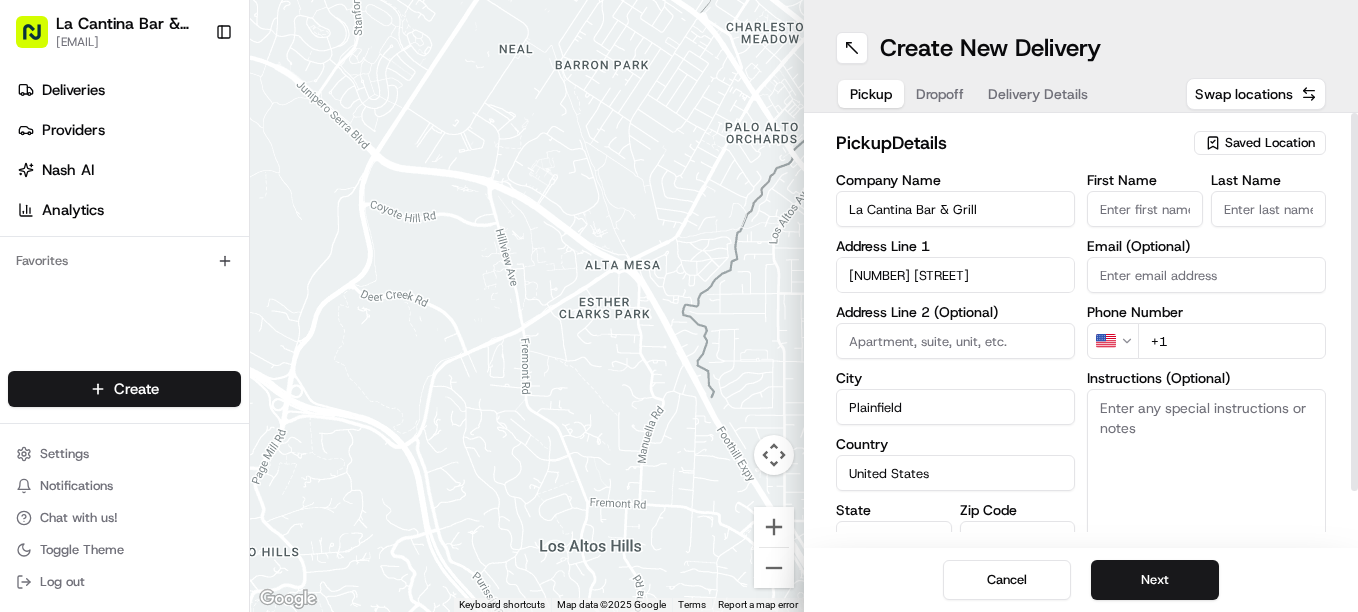 type on "CT" 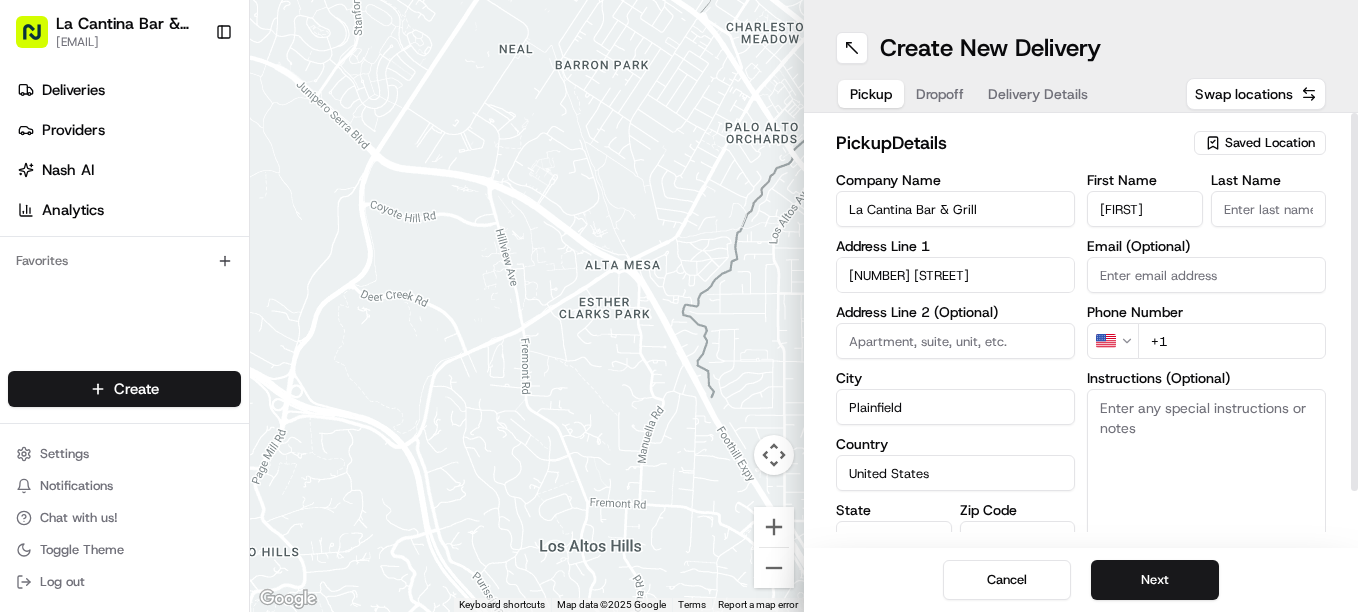 type on "[LAST]" 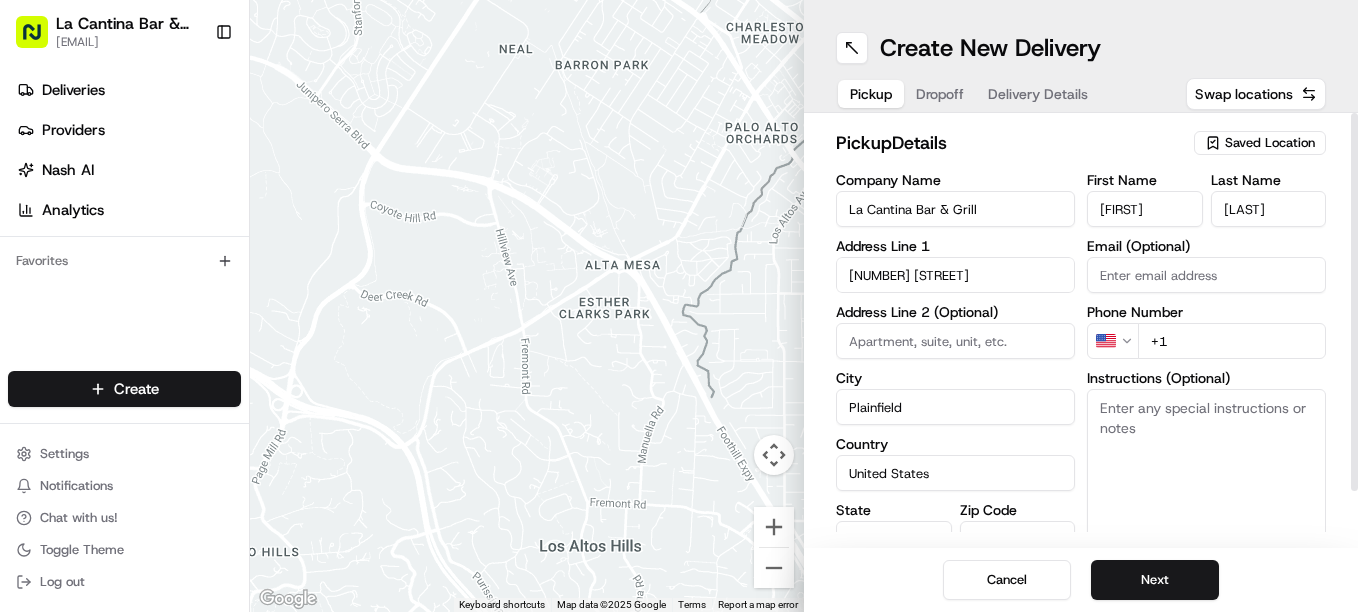 type on "[EMAIL]" 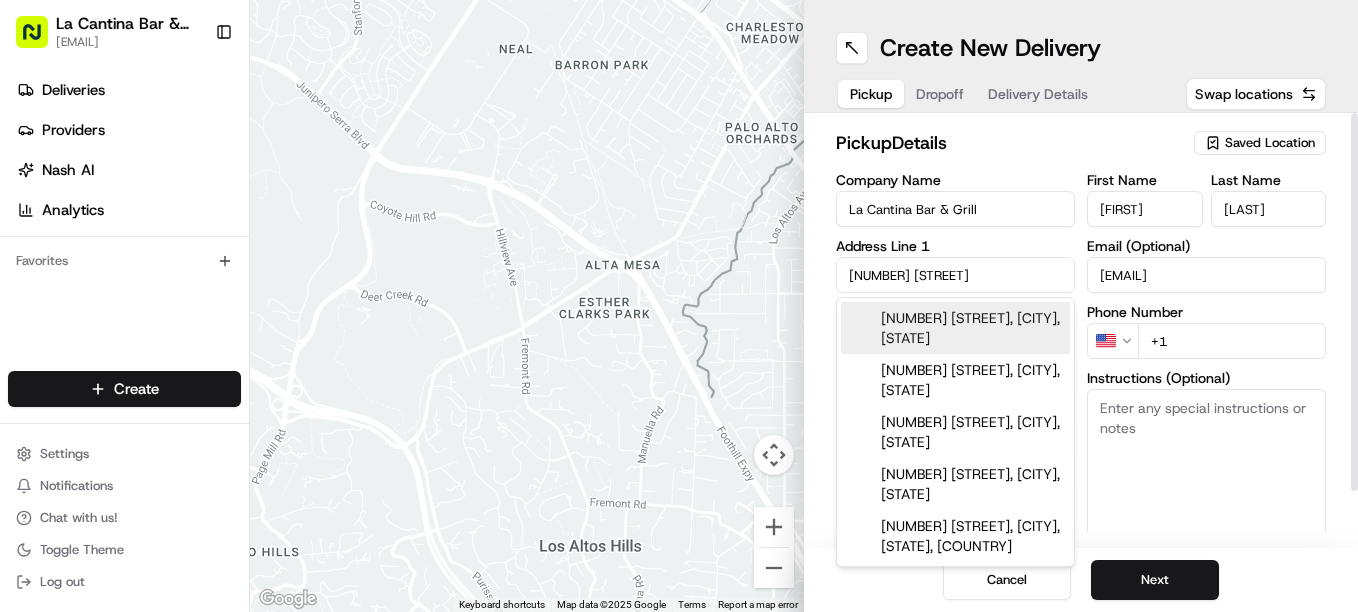 click on "+1" at bounding box center [1232, 341] 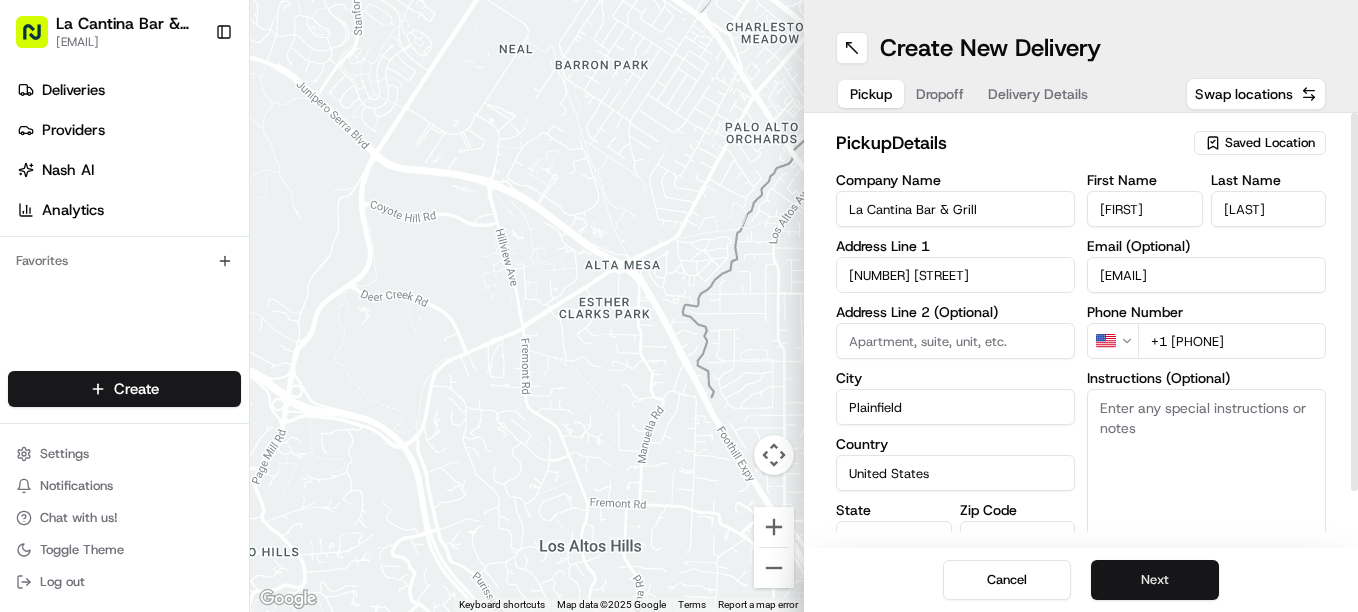 type on "+1 [PHONE]" 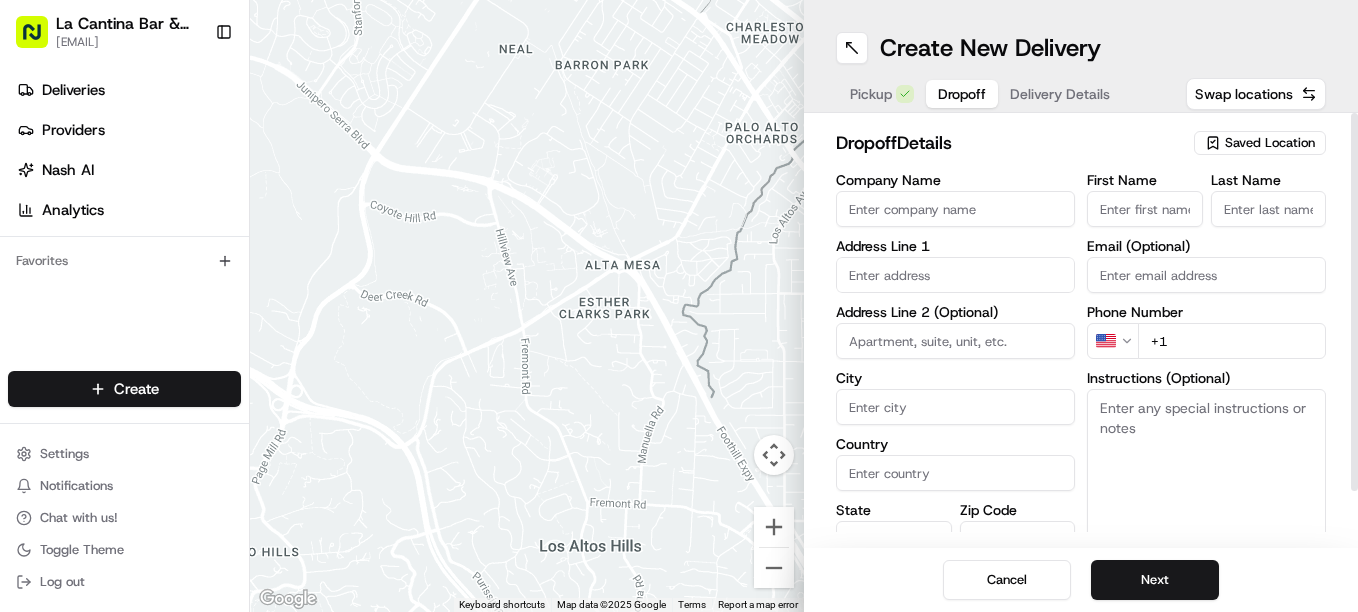 click on "First Name" at bounding box center (1145, 209) 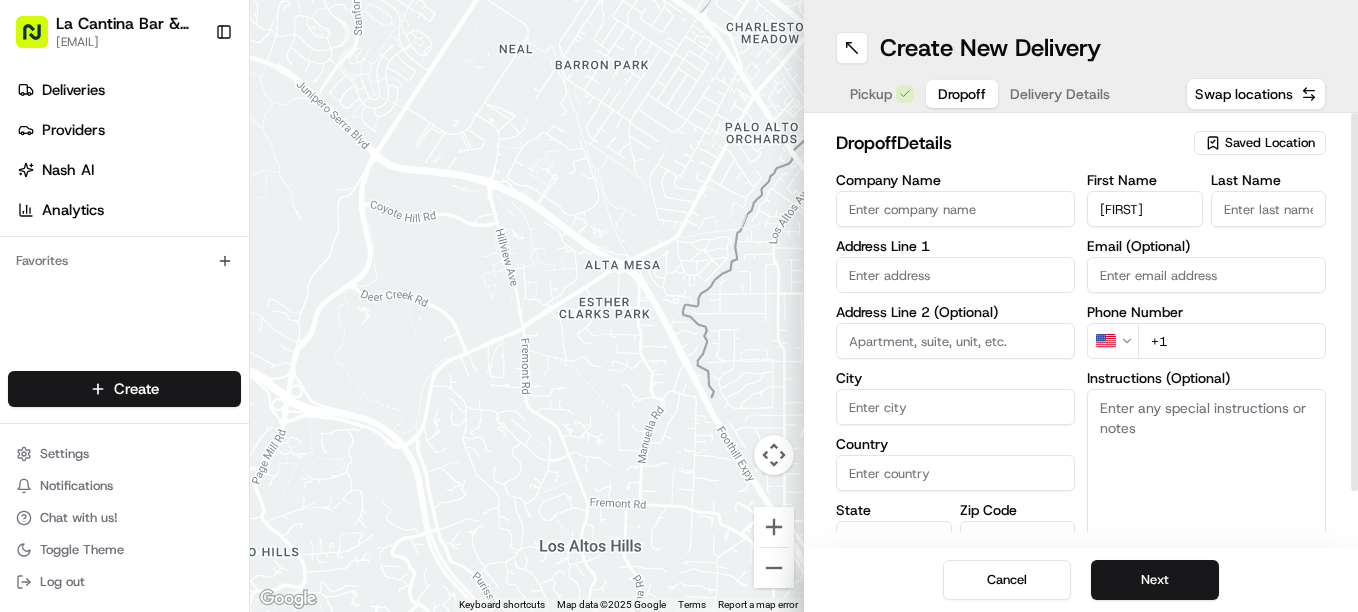 type on "[FIRST]" 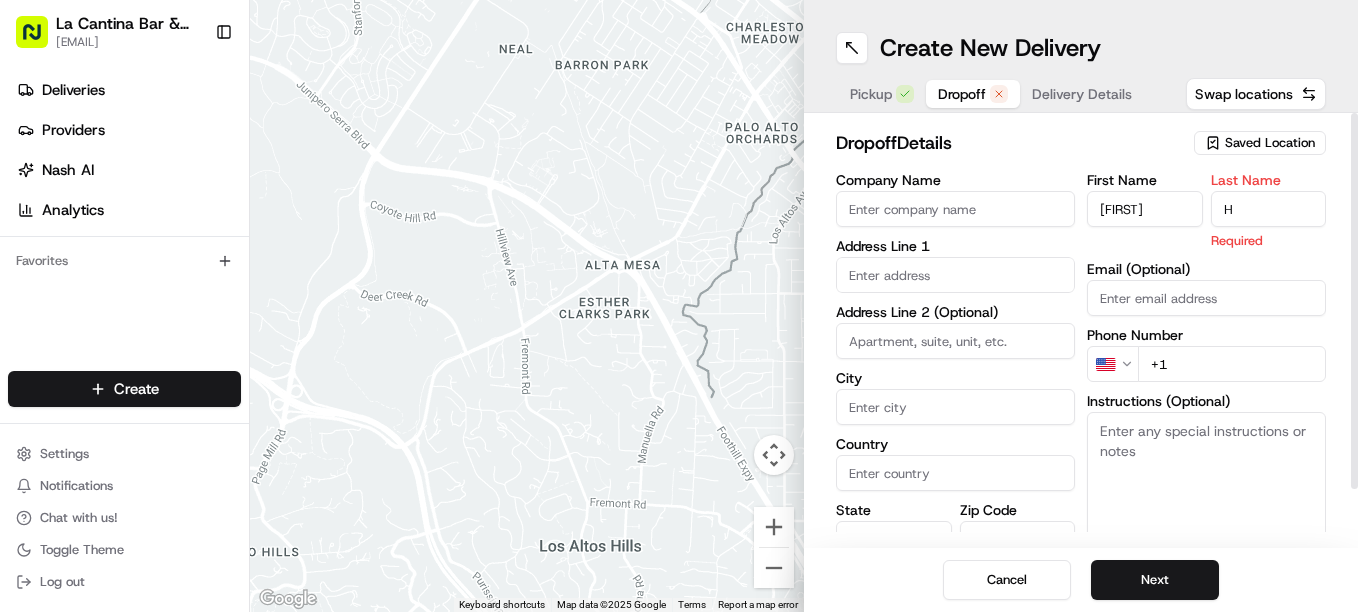 type on "H" 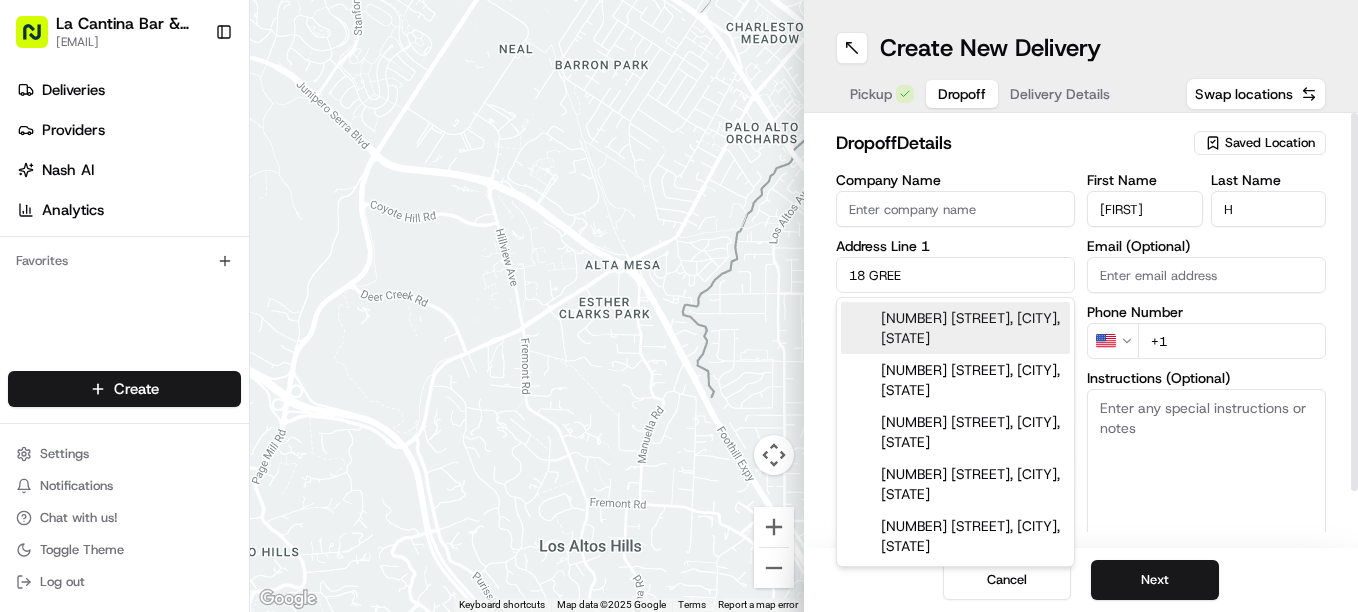 click on "[NUMBER] [STREET], [CITY], [STATE]" at bounding box center [955, 328] 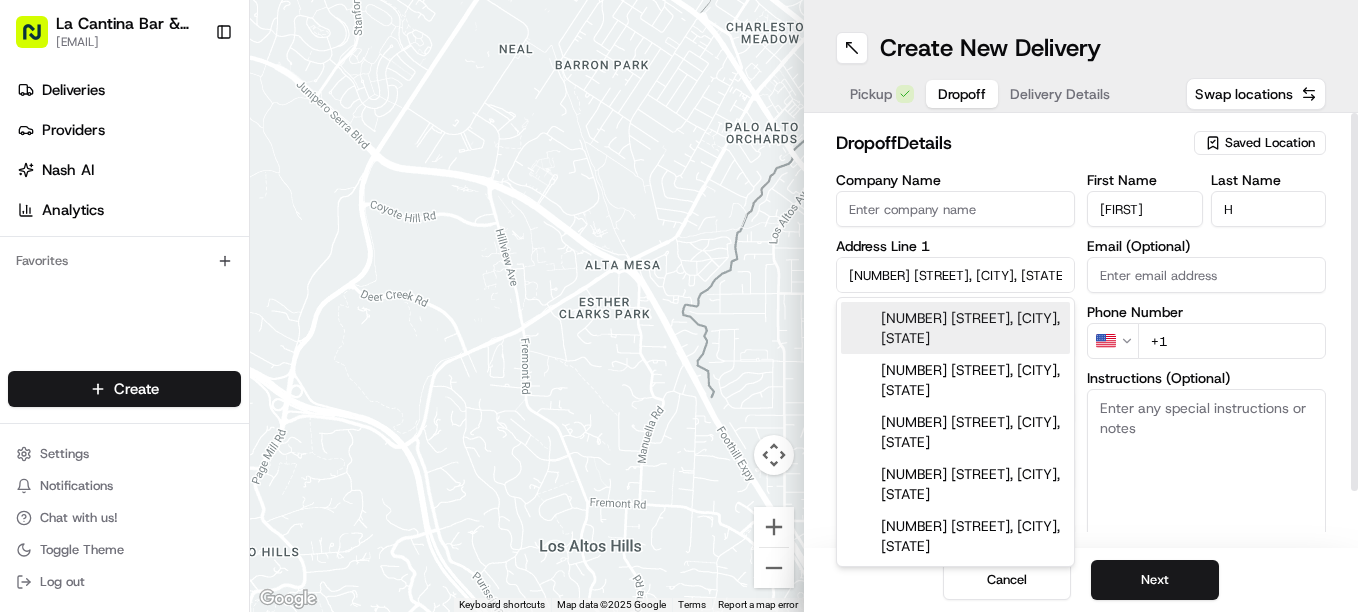type on "[NUMBER] [STREET], [CITY], [STATE], [COUNTRY]" 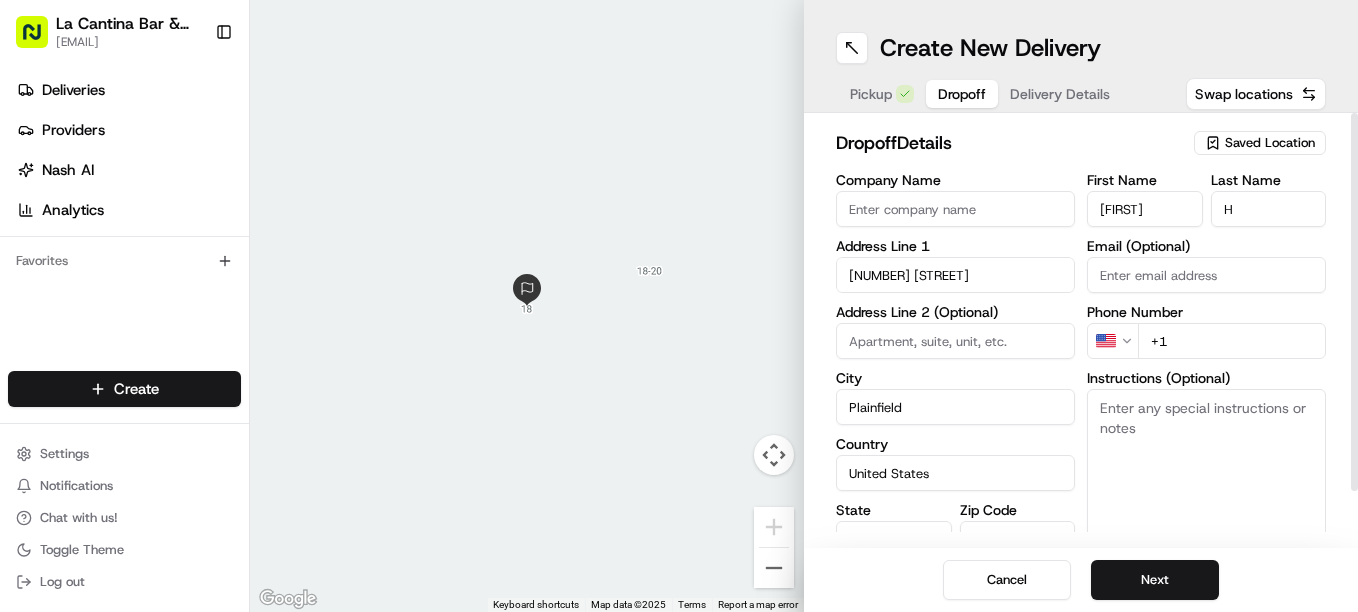 click on "+1" at bounding box center (1232, 341) 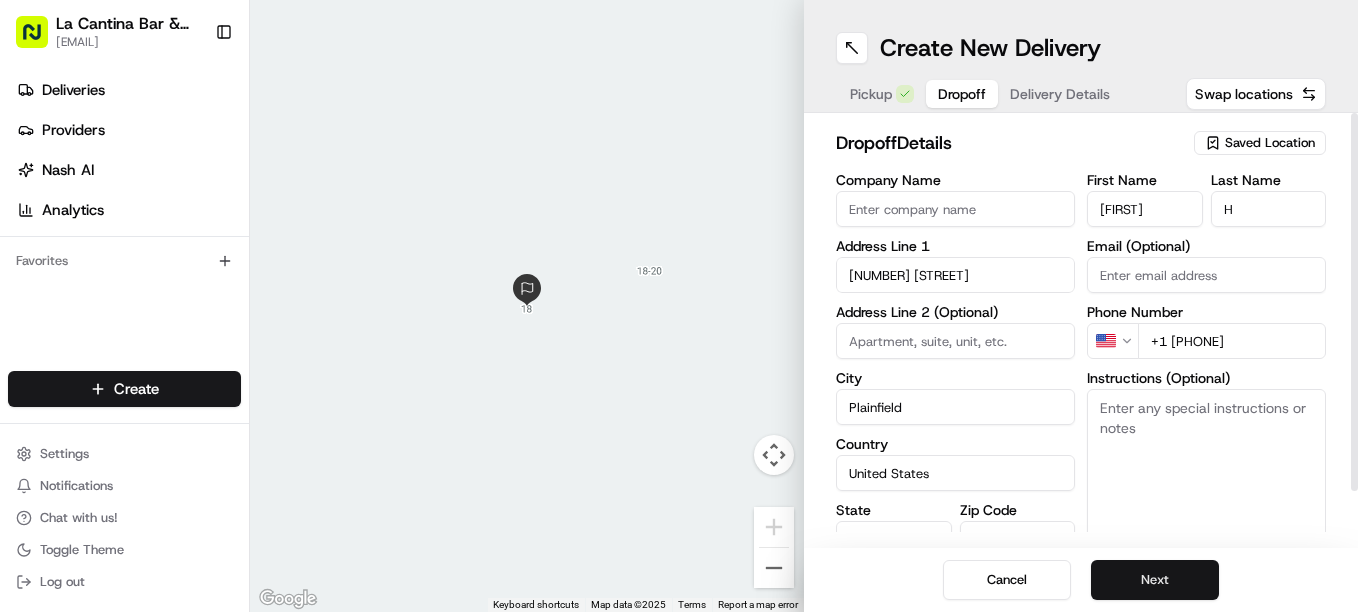 type on "+1 [PHONE]" 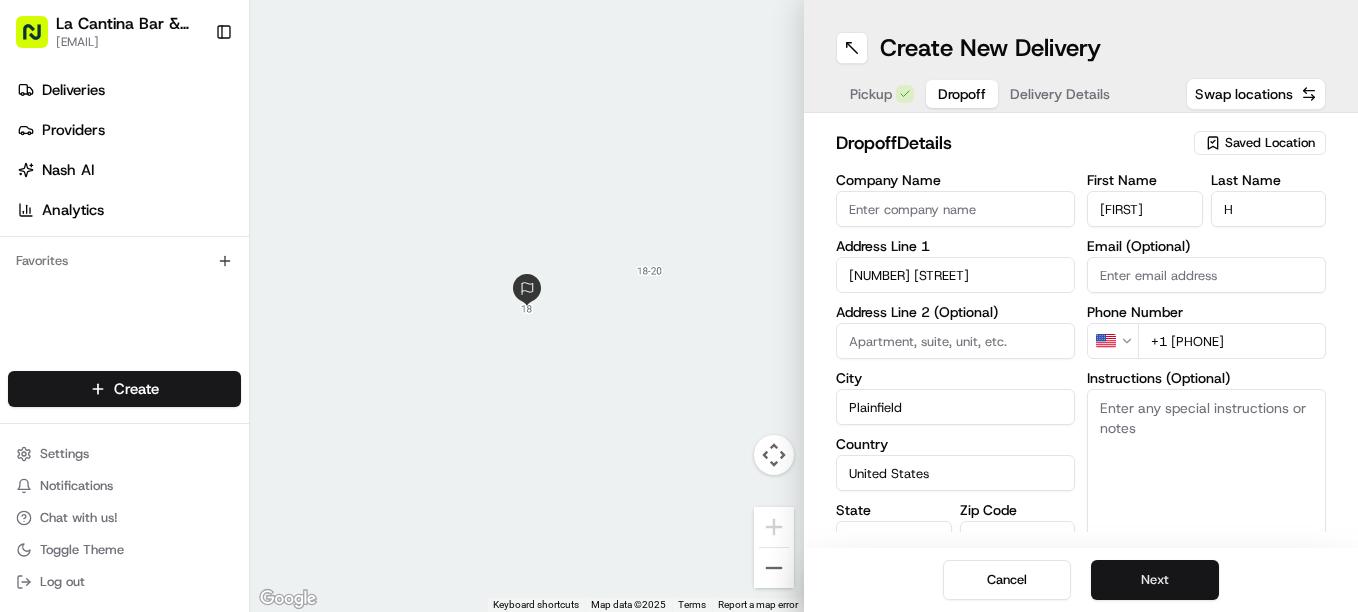 click on "Next" at bounding box center [1155, 580] 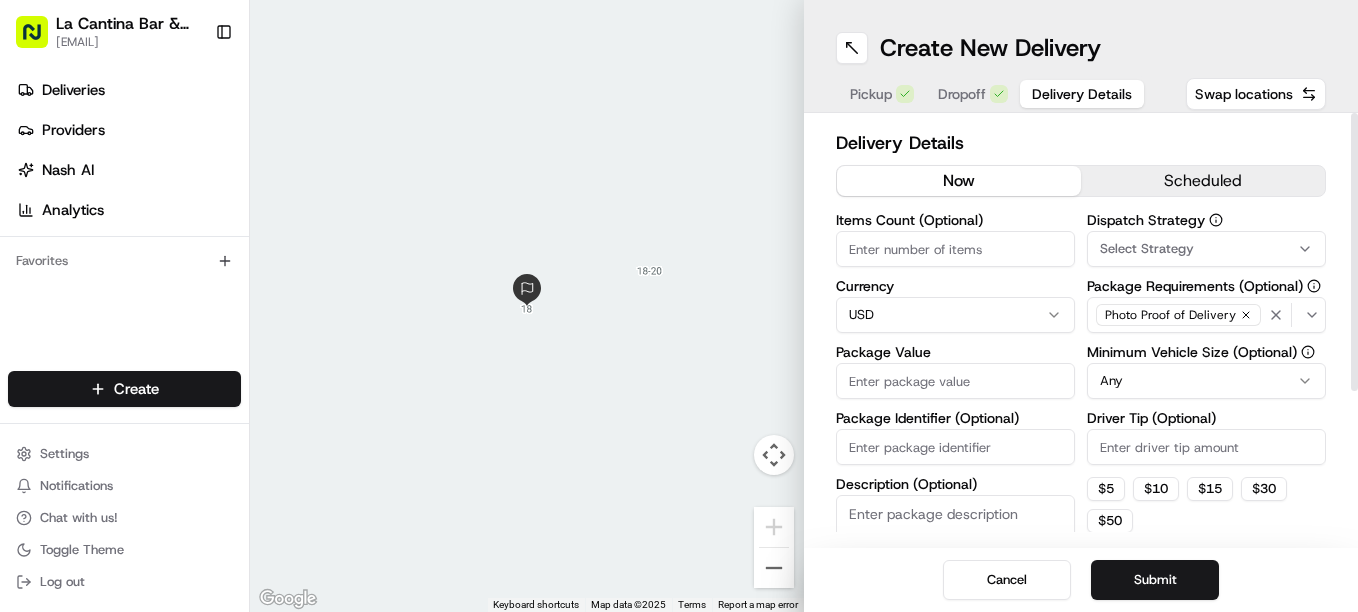 click on "Package Value" at bounding box center [955, 381] 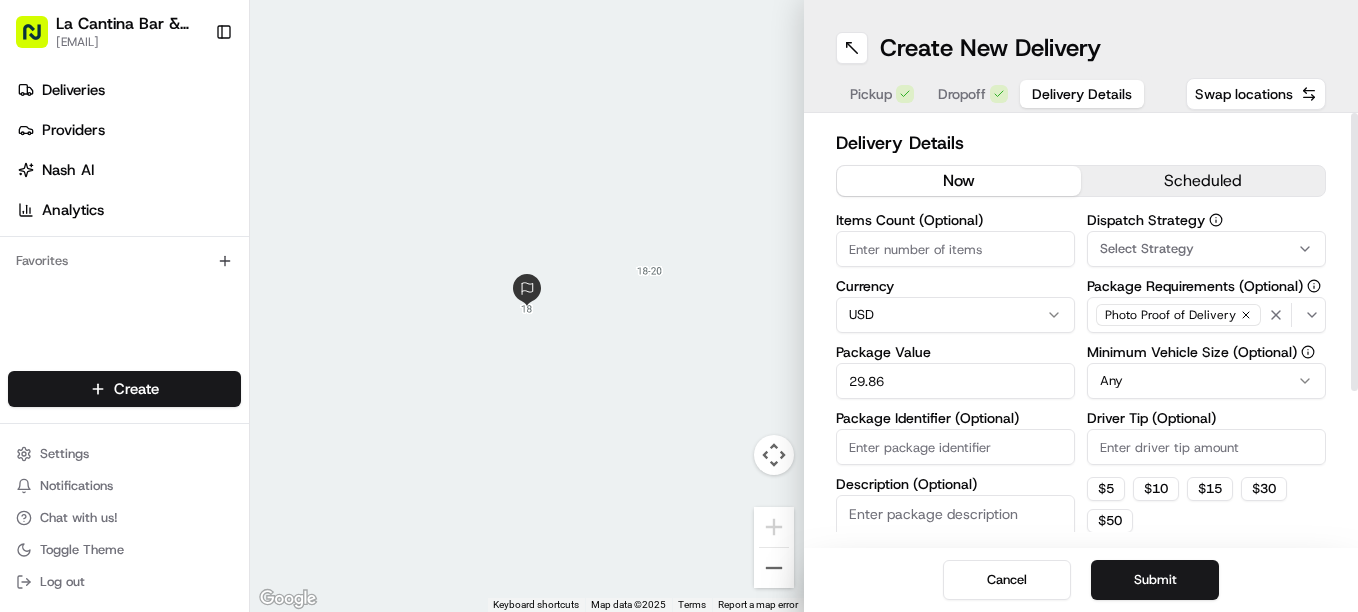 type on "29.86" 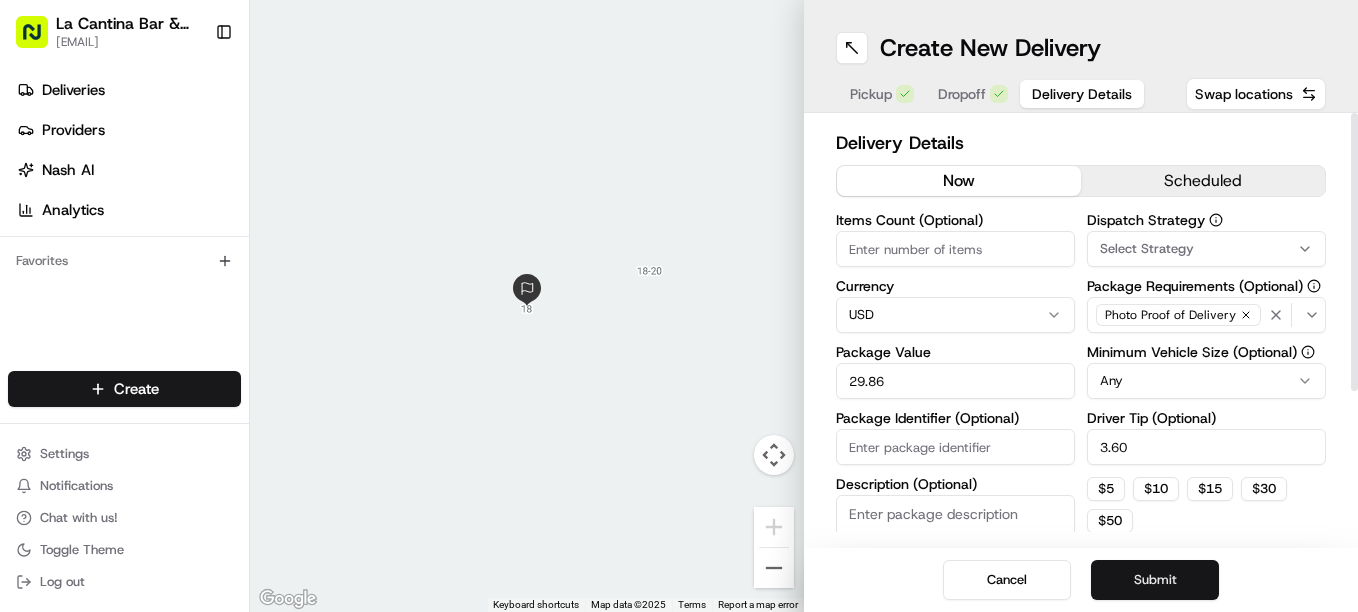 type on "3.60" 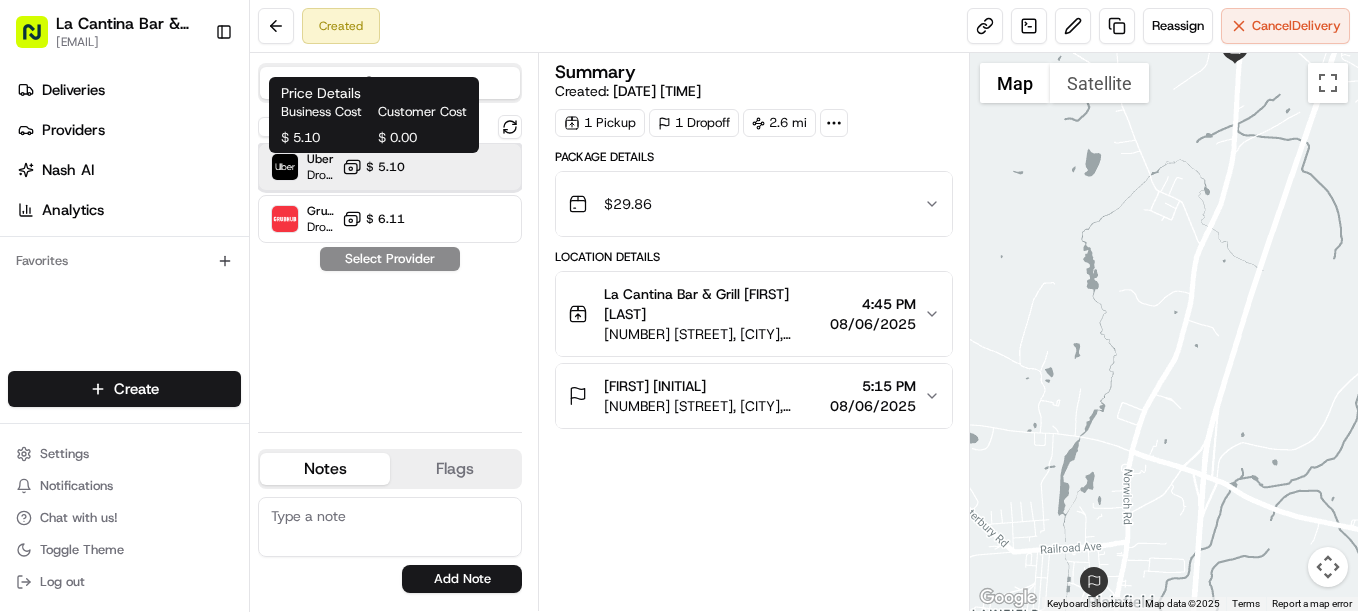 drag, startPoint x: 452, startPoint y: 163, endPoint x: 394, endPoint y: 172, distance: 58.694122 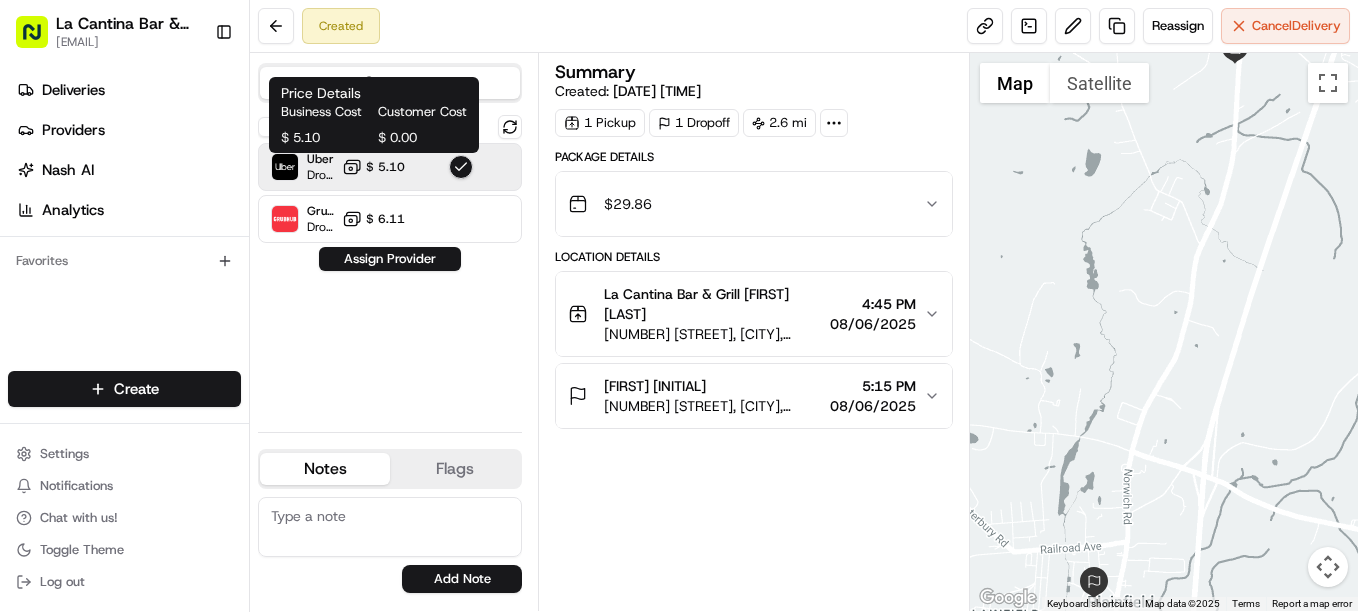 click on "$   5.10" at bounding box center [385, 167] 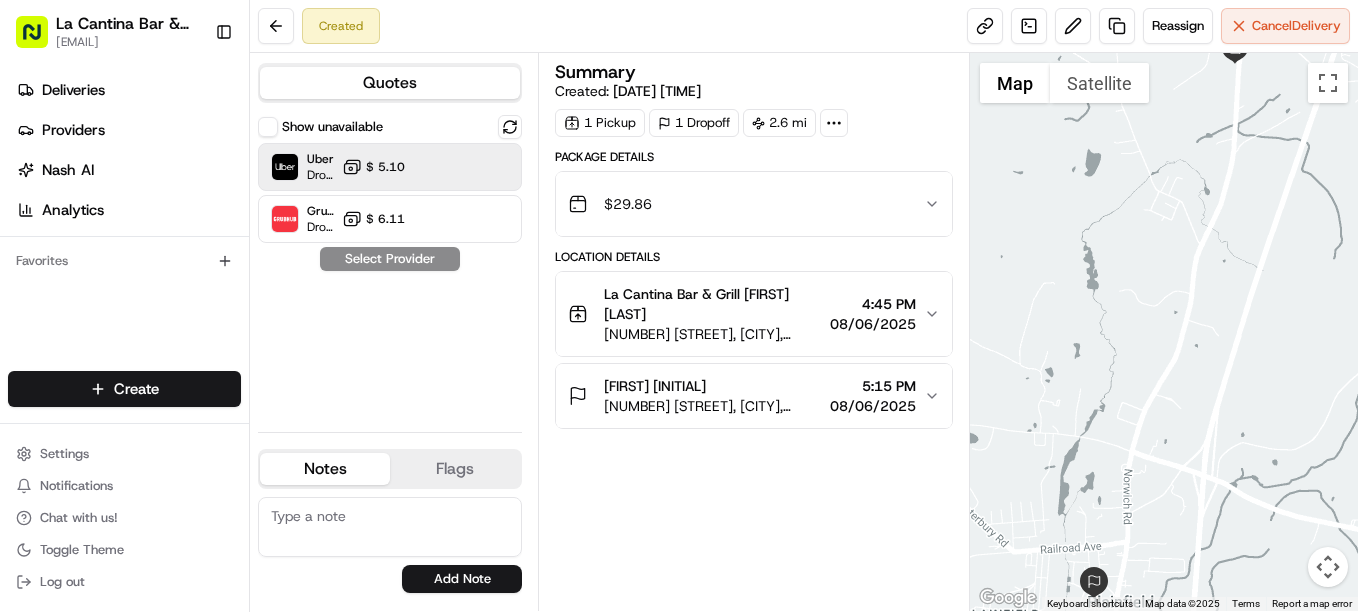 click on "$   5.10" at bounding box center [385, 167] 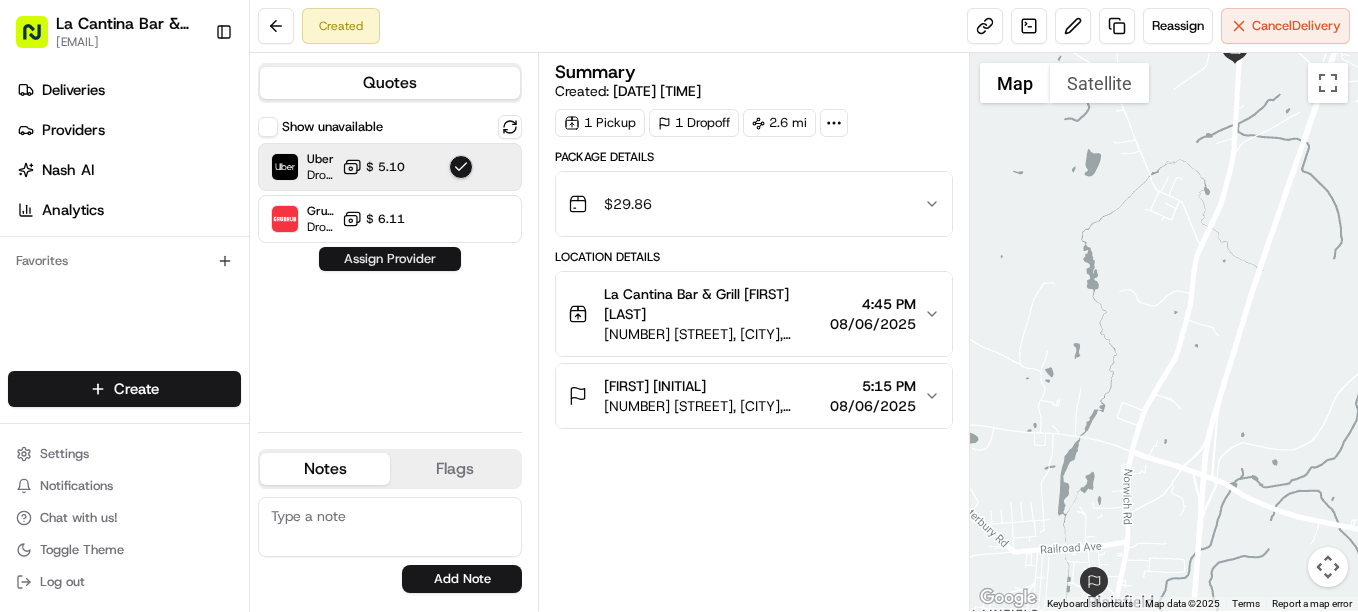 click on "Assign Provider" at bounding box center (390, 259) 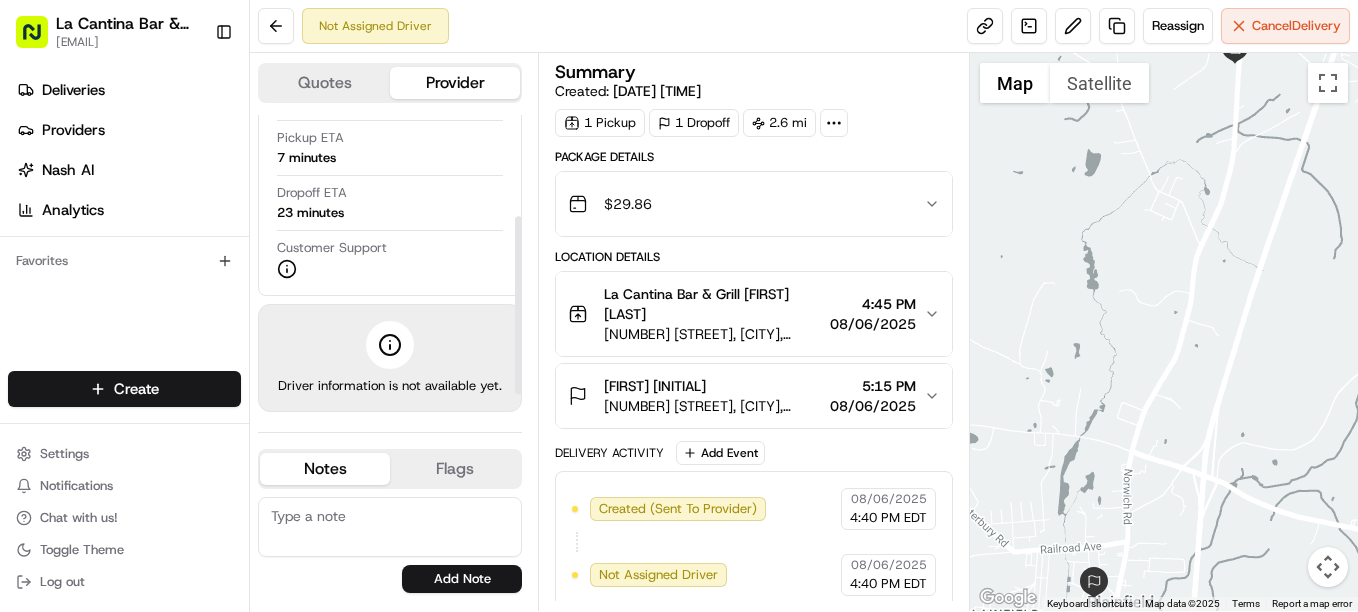scroll, scrollTop: 0, scrollLeft: 0, axis: both 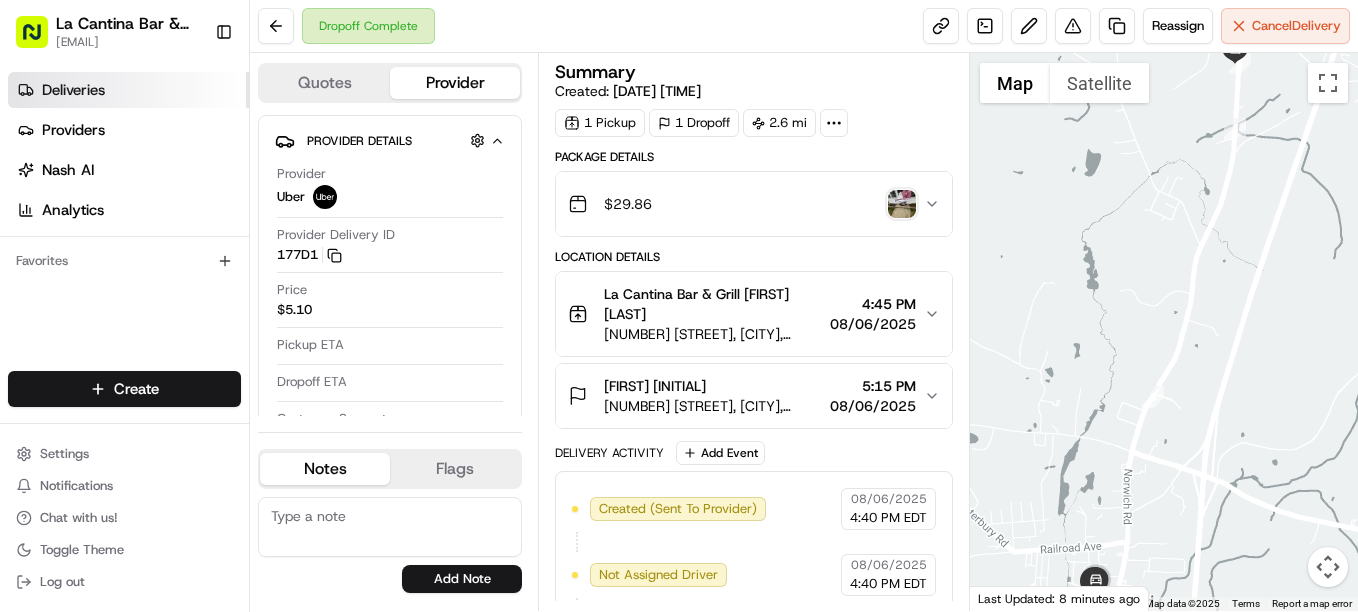 click on "Deliveries" at bounding box center [73, 90] 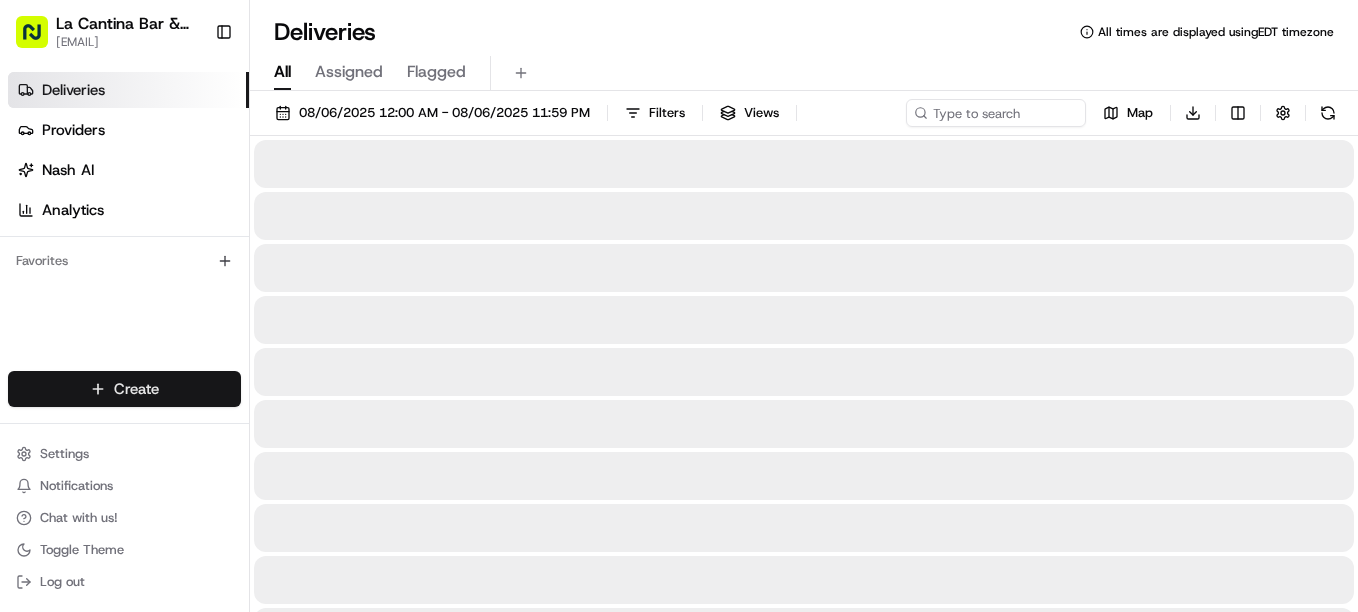 click on "La Cantina Bar & Grill [EMAIL] Toggle Sidebar Deliveries Providers Nash AI Analytics Favorites Main Menu Members & Organization Organization Users Roles Preferences Customization Tracking Orchestration Automations Dispatch Strategy Locations Pickup Locations Dropoff Locations Billing Billing Refund Requests Integrations Notification Triggers Webhooks API Keys Request Logs Create Settings Notifications Chat with us! Toggle Theme Log out Deliveries All times are displayed using  EDT   timezone All Assigned Flagged [DATE] 12:00 AM - [DATE] 11:59 PM Filters Views Map Download
Press space bar to start a drag.
When dragging you can use the arrow keys to move the item around and escape to cancel.
Some screen readers may require you to be in focus mode or to use your pass through key
Create Create" at bounding box center [679, 306] 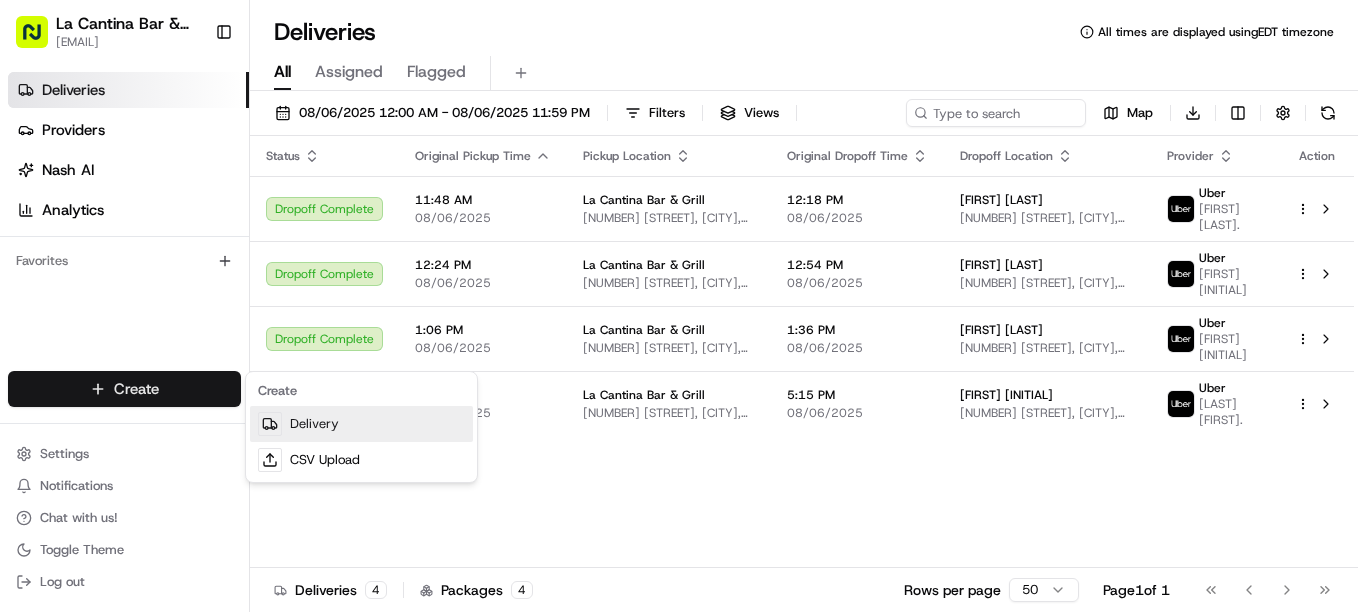 click on "Delivery" at bounding box center (361, 424) 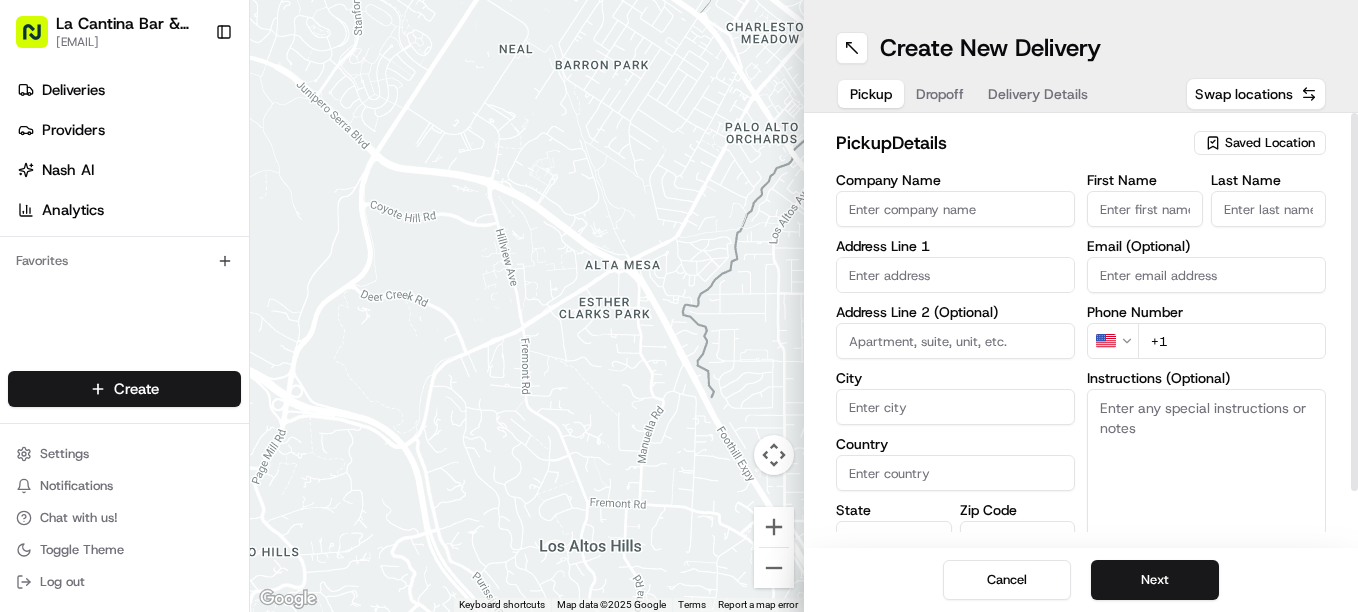 click on "Company Name" at bounding box center (955, 209) 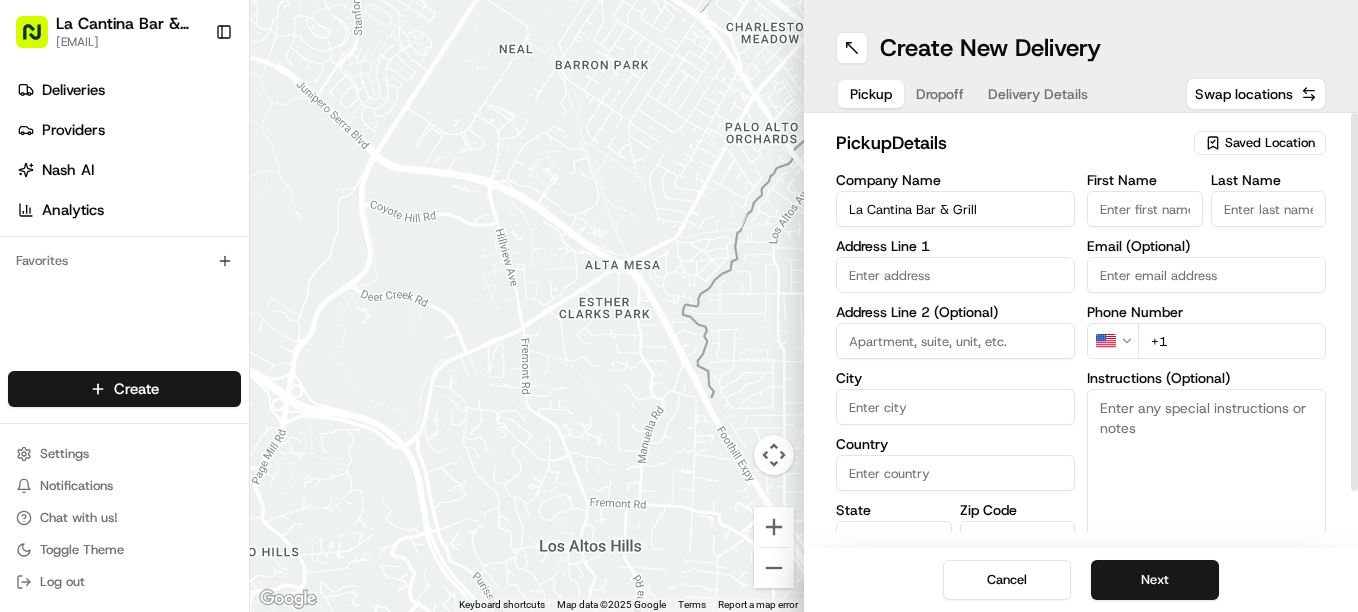 type on "[NUMBER] [STREET]" 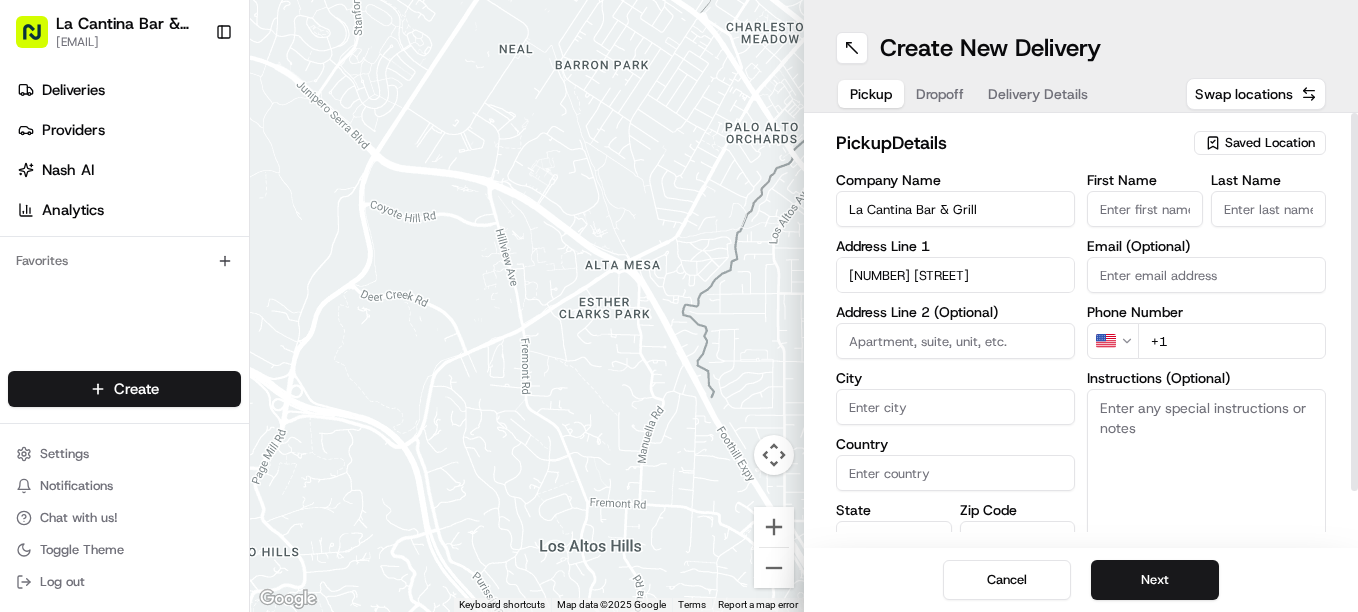 type on "Plainfield" 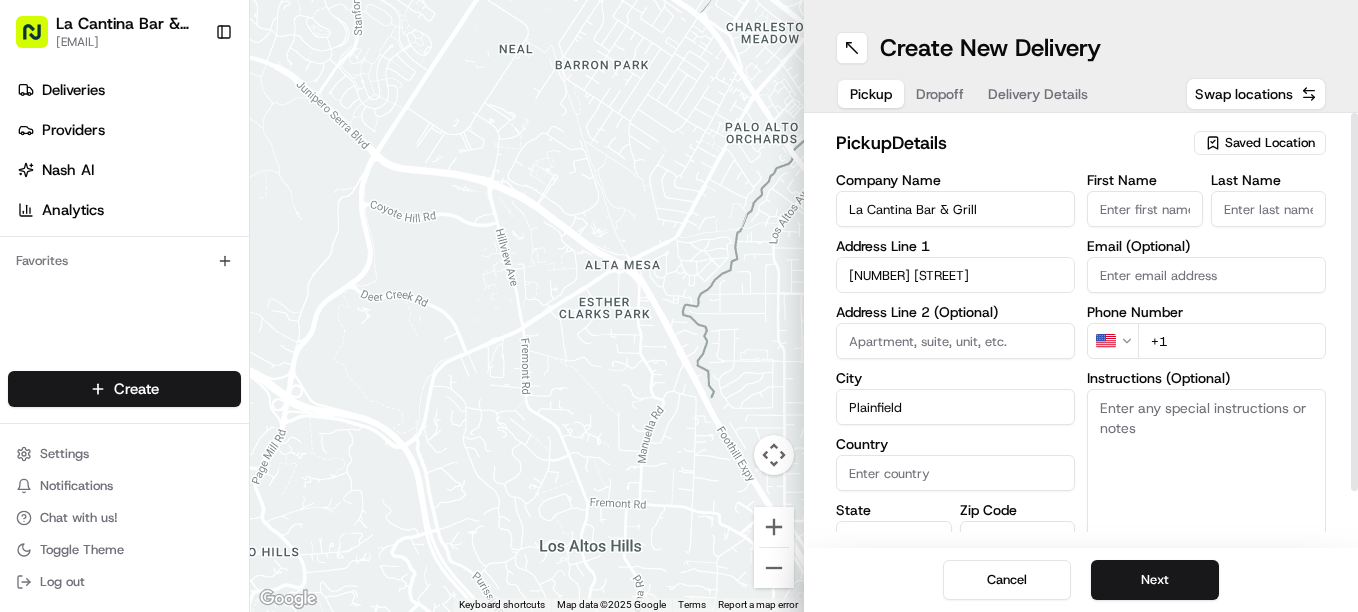 type on "United States" 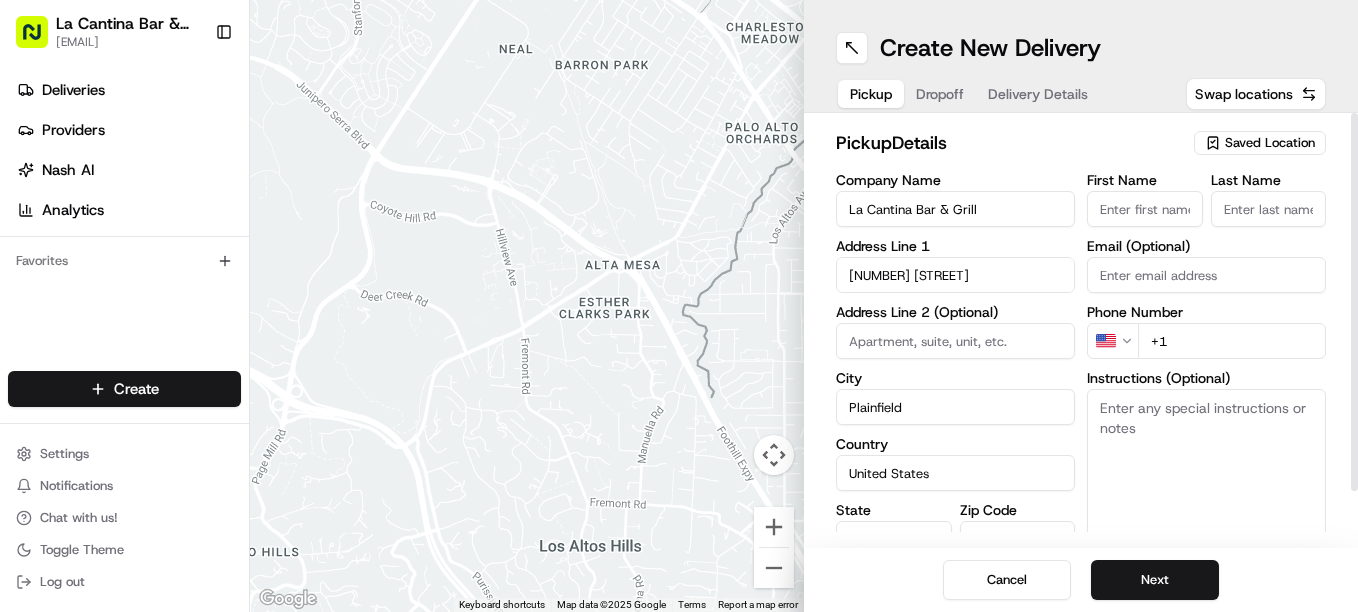 type on "CT" 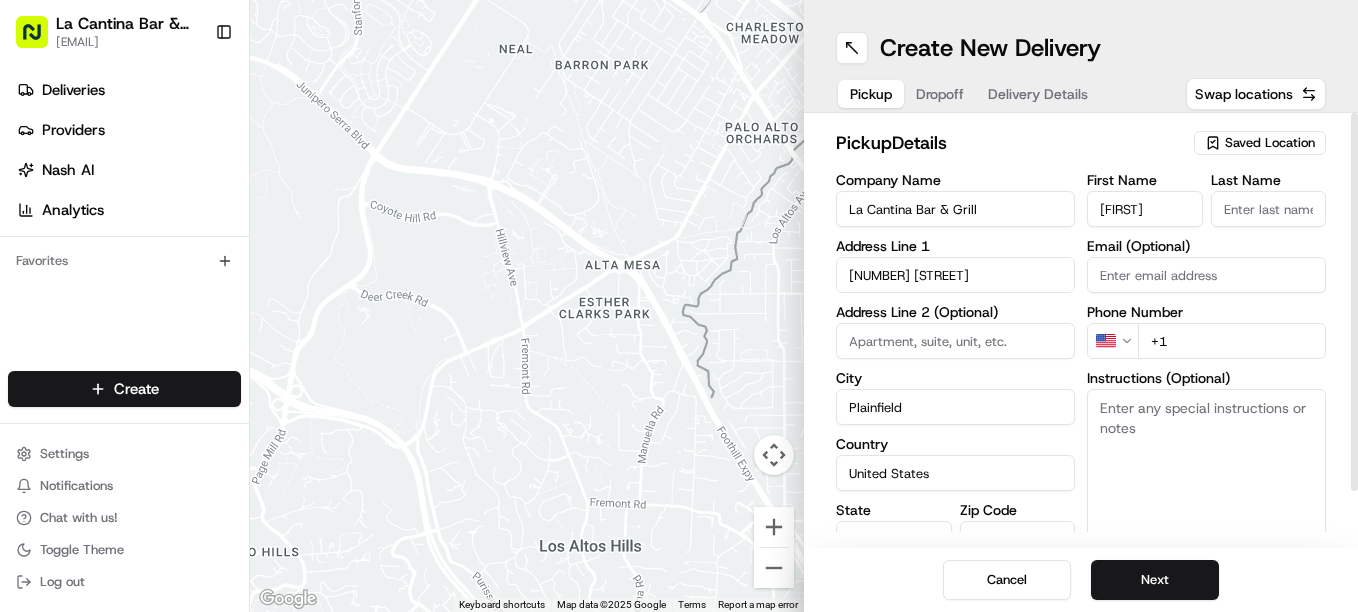 type on "[LAST]" 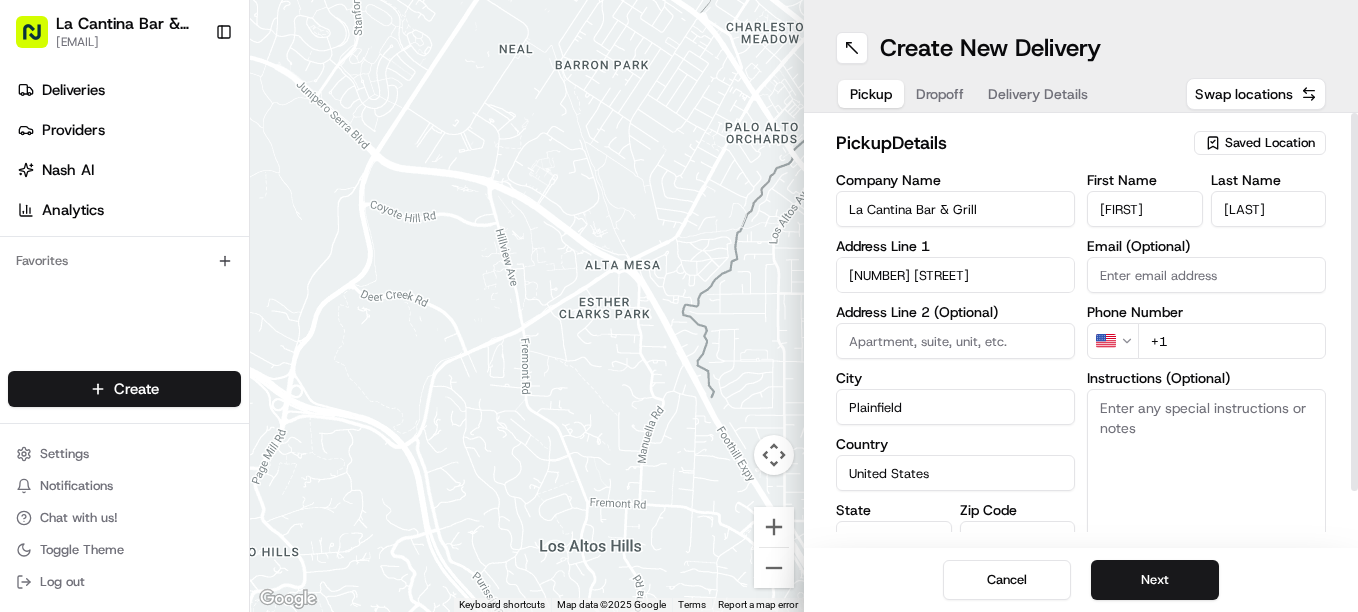 type on "[EMAIL]" 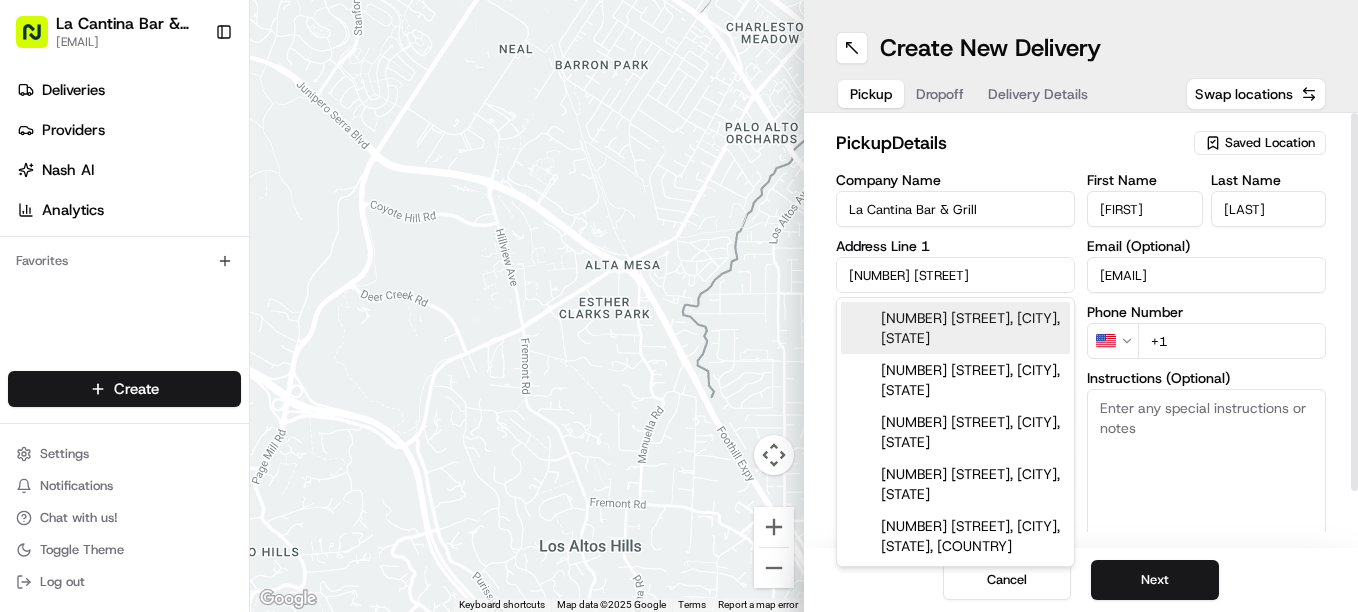 click on "+1" at bounding box center [1232, 341] 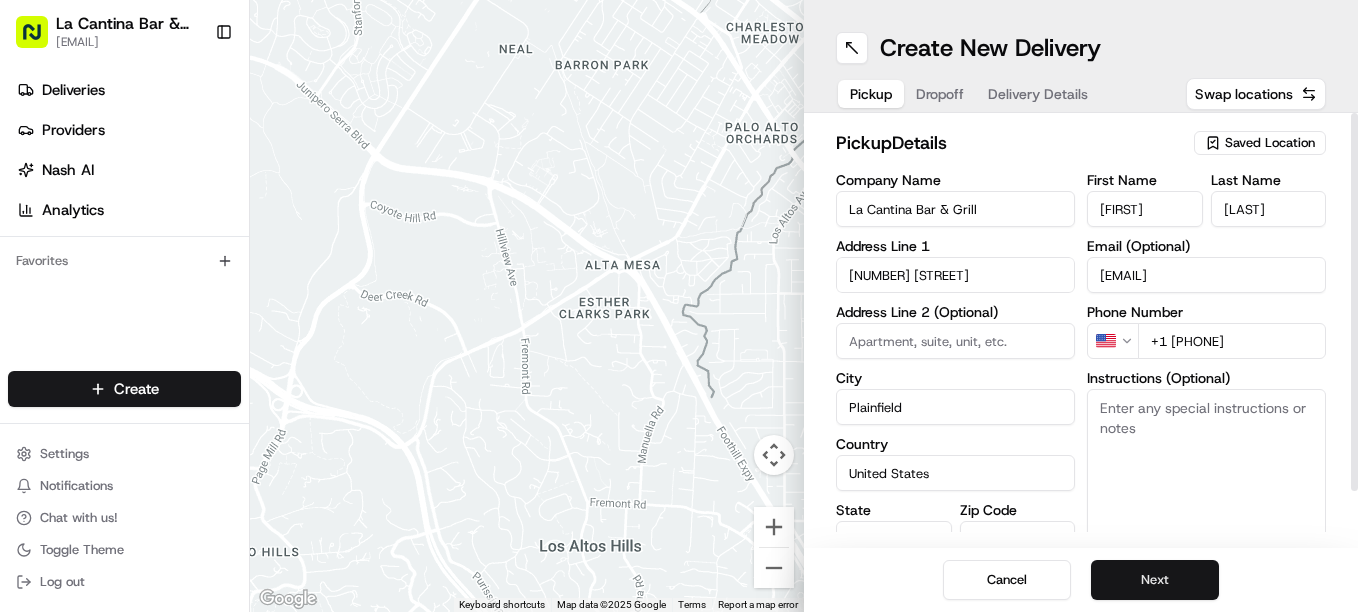 type on "+1 [PHONE]" 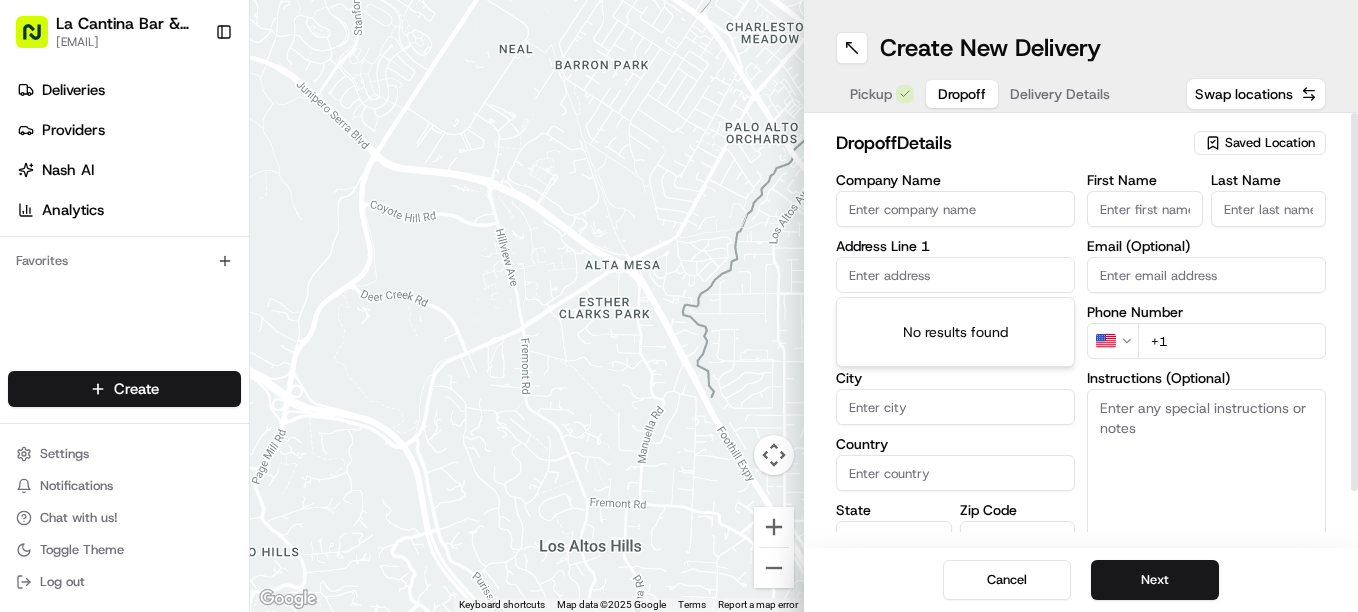 click at bounding box center [955, 275] 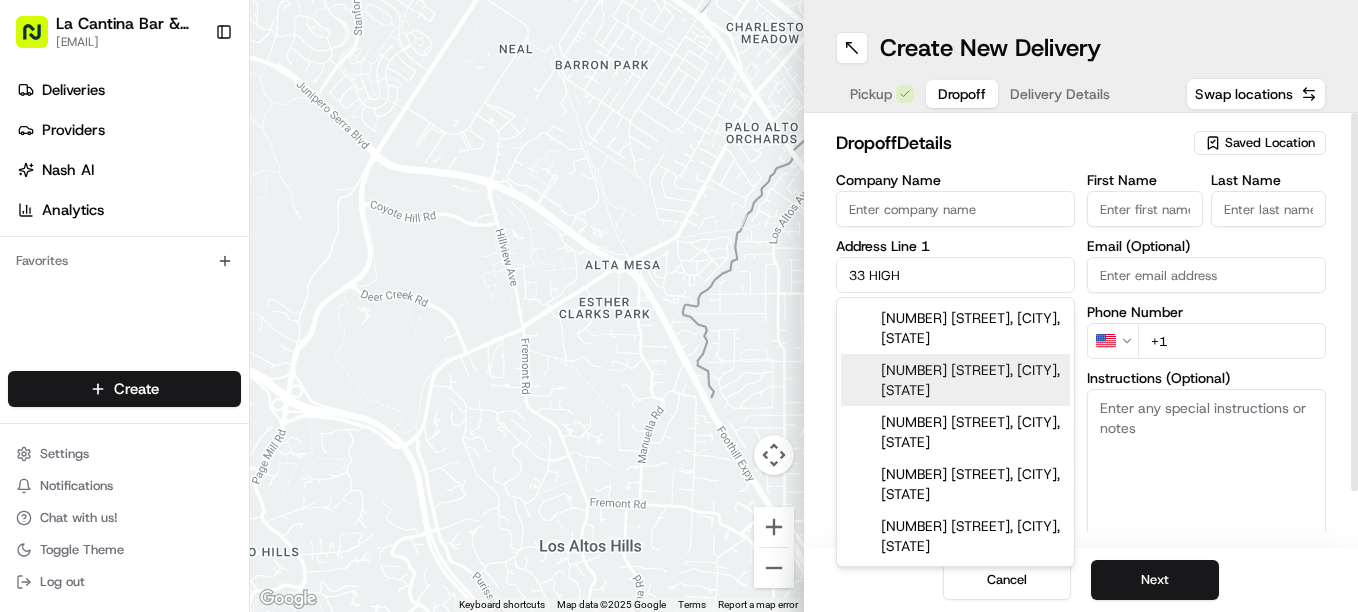 click on "[NUMBER] [STREET], [CITY], [STATE]" at bounding box center (955, 380) 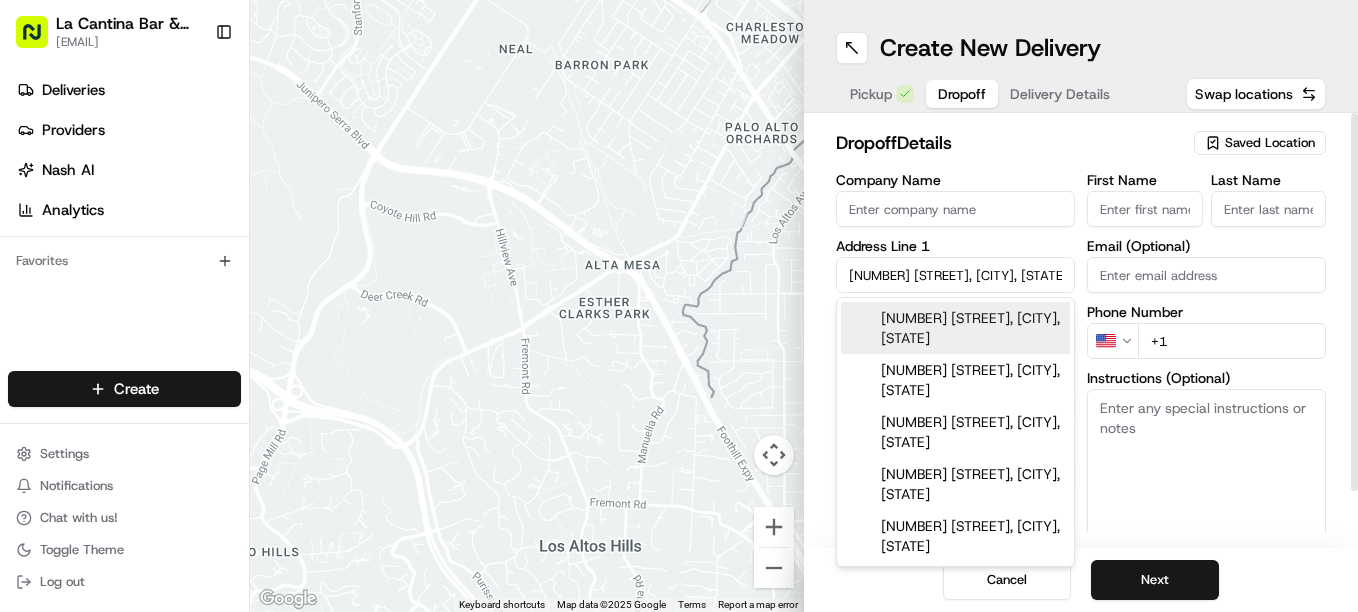 type on "[NUMBER] [STREET], [CITY], [STATE], [COUNTRY]" 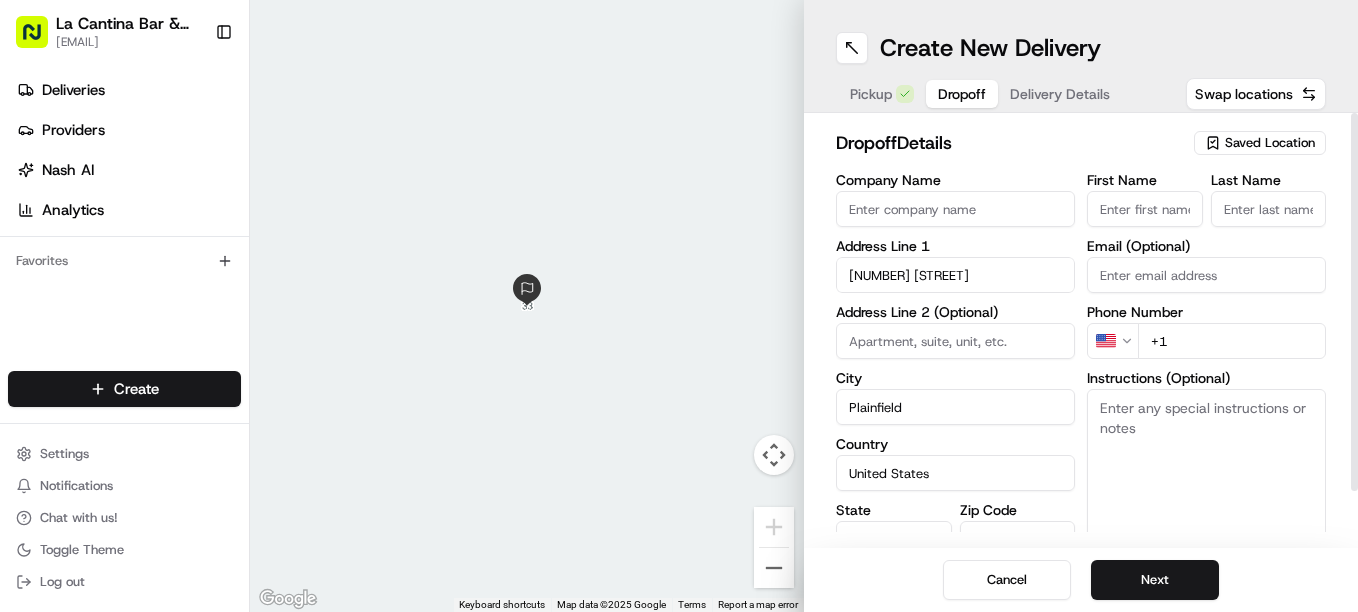 click on "First Name" at bounding box center (1145, 209) 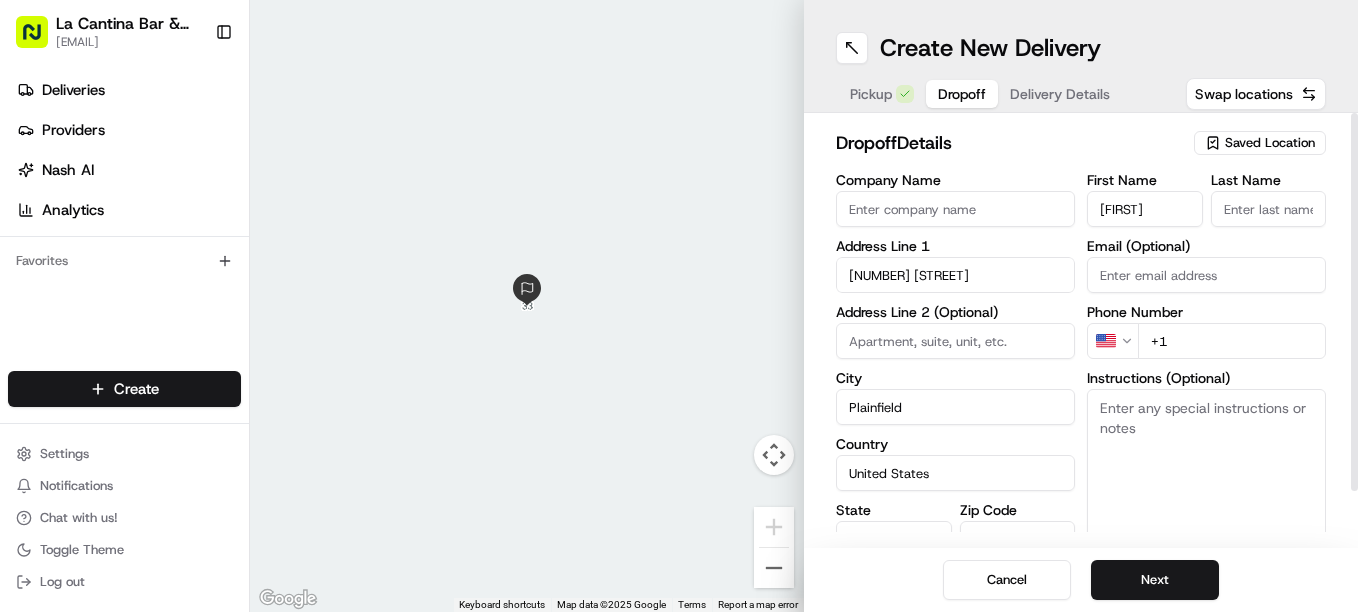 type on "[FIRST]" 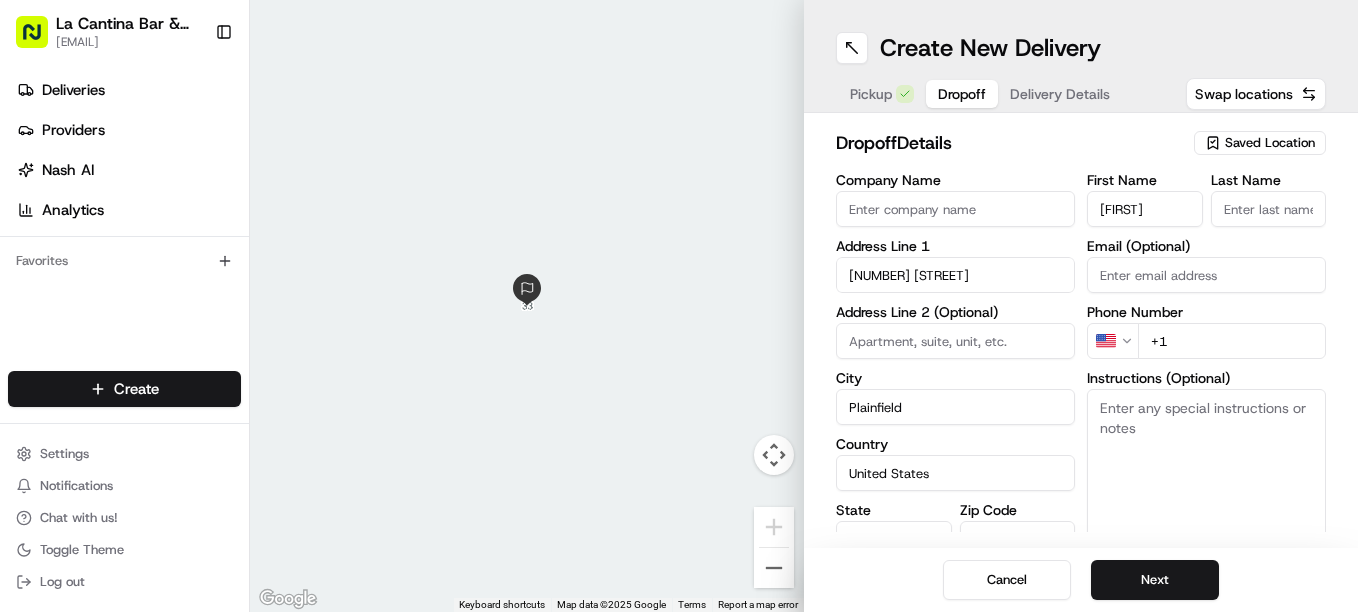 type on "[LAST]" 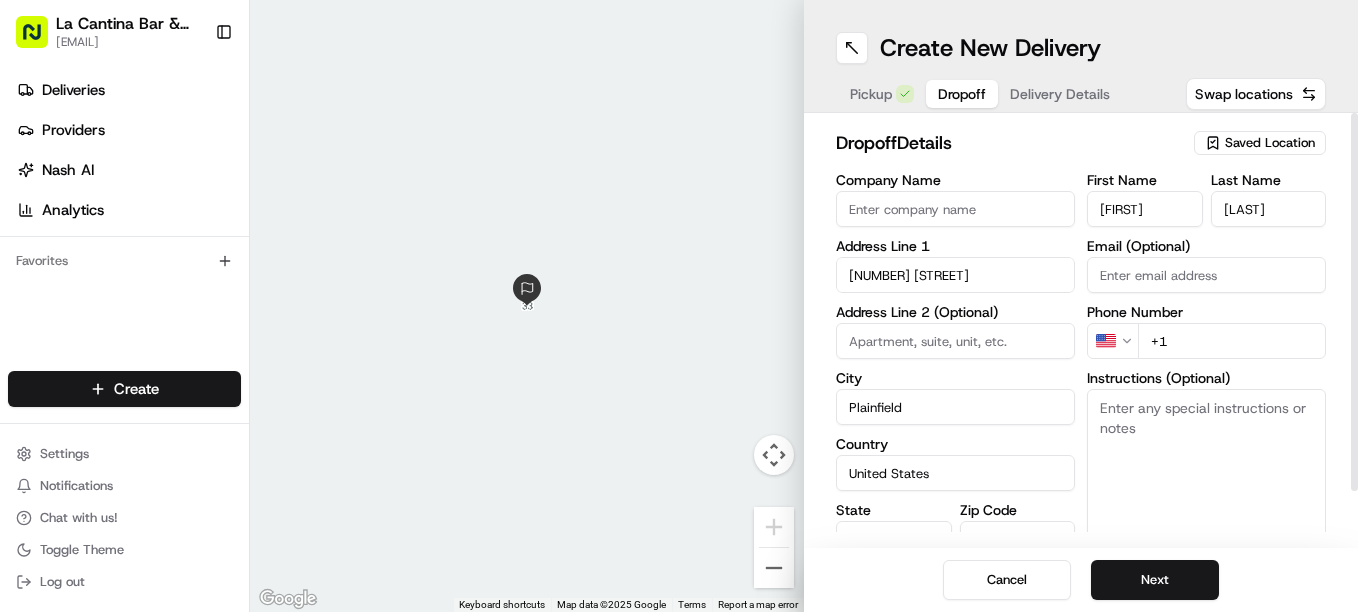 type on "[FIRST]" 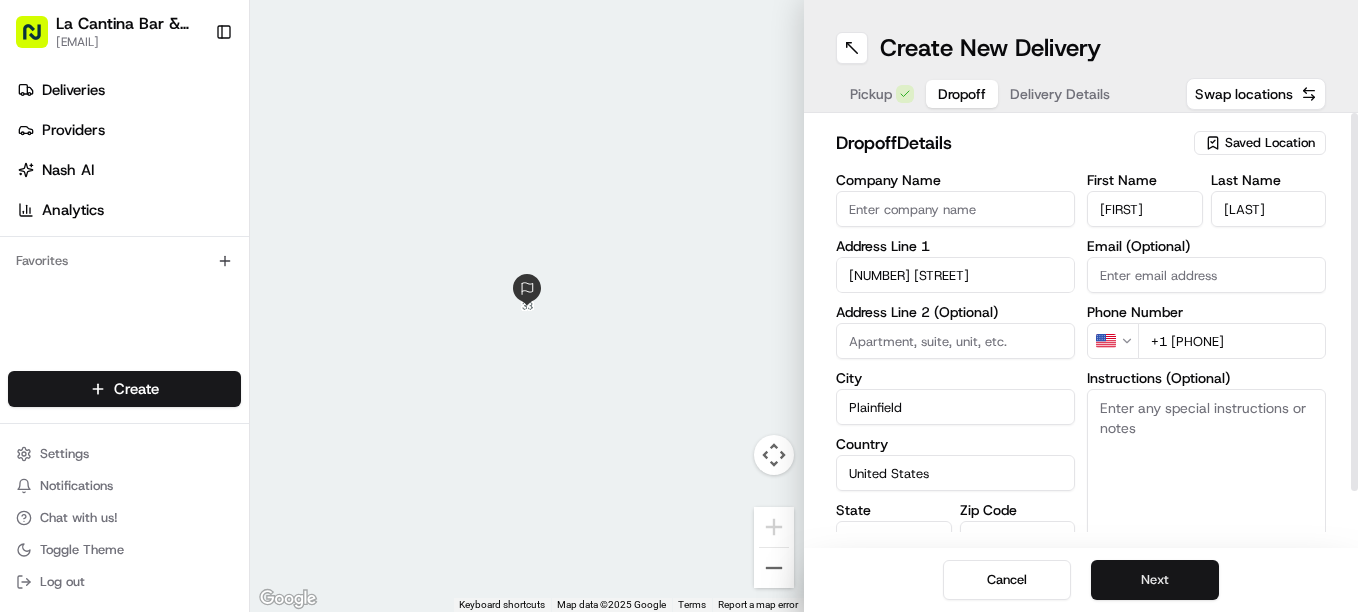 type on "+1 [PHONE]" 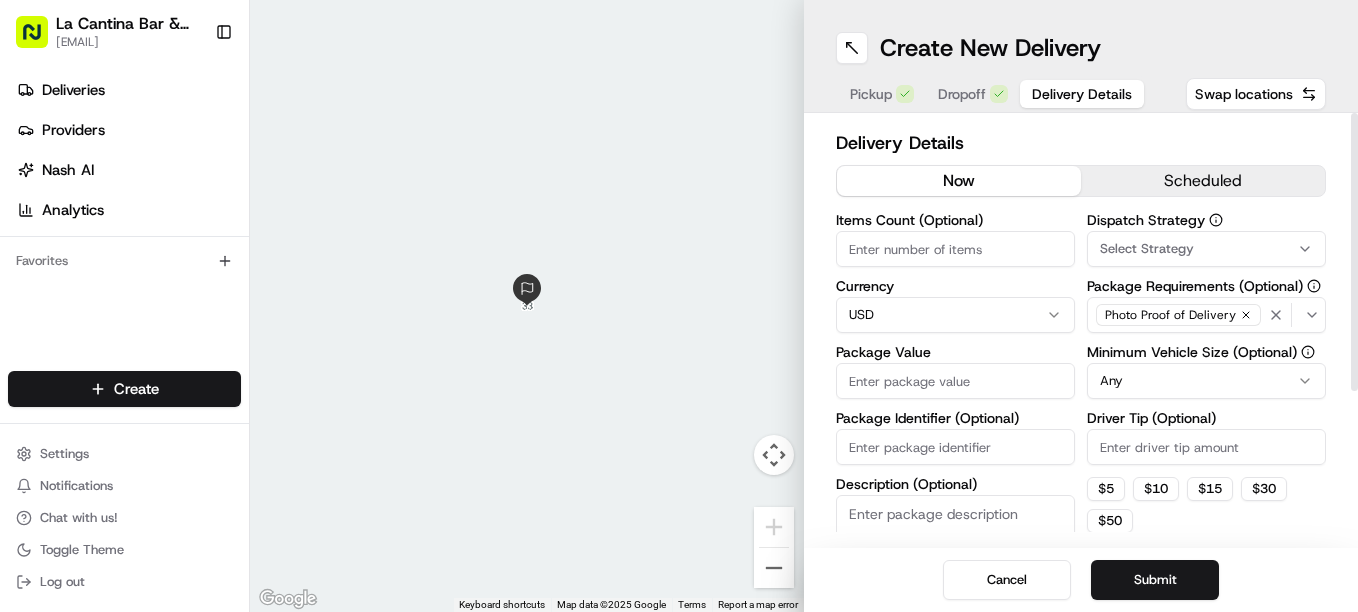 click on "Package Value" at bounding box center [955, 381] 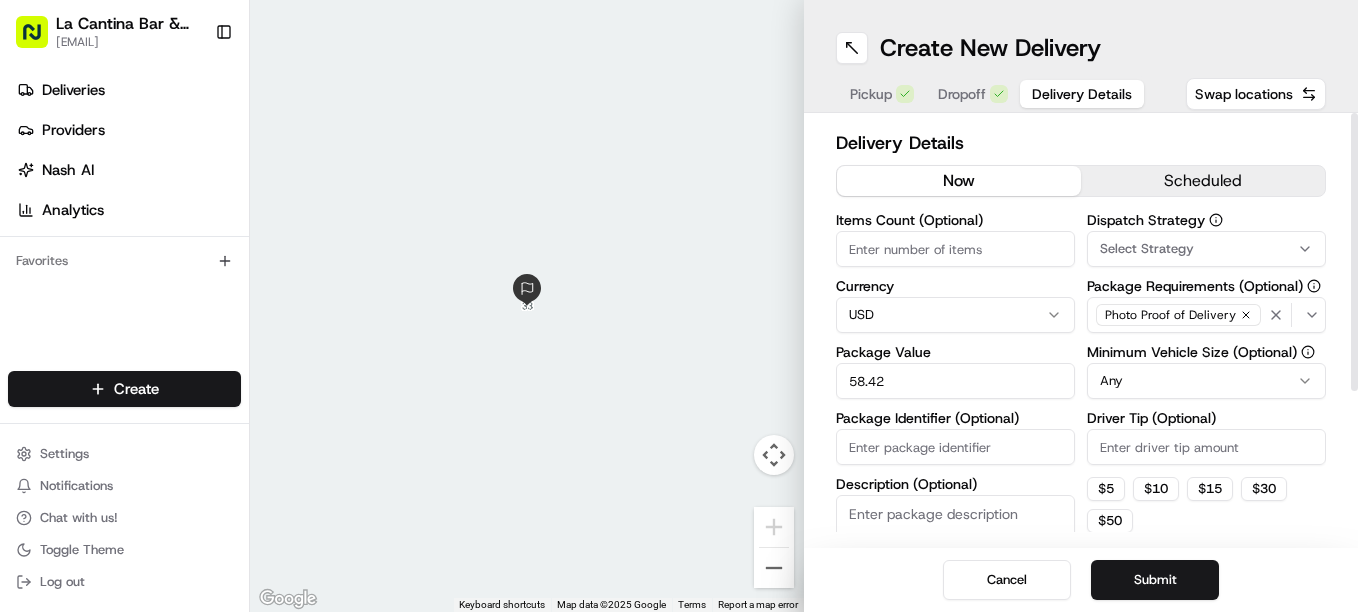 type on "58.42" 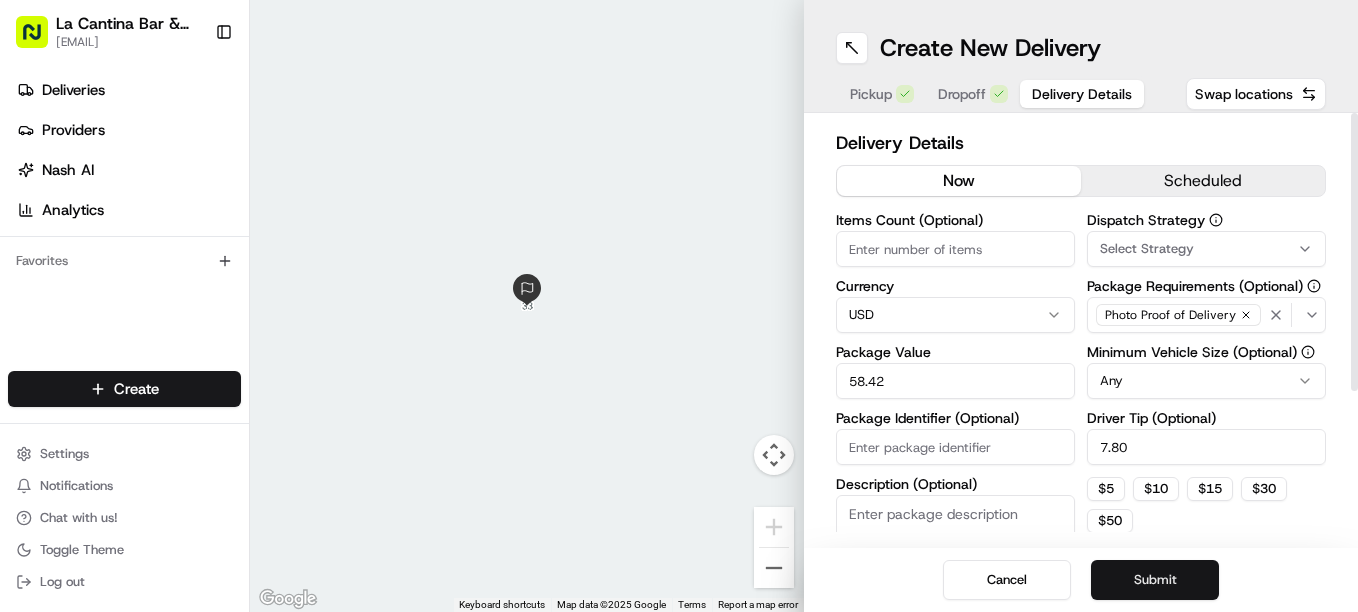 type on "7.80" 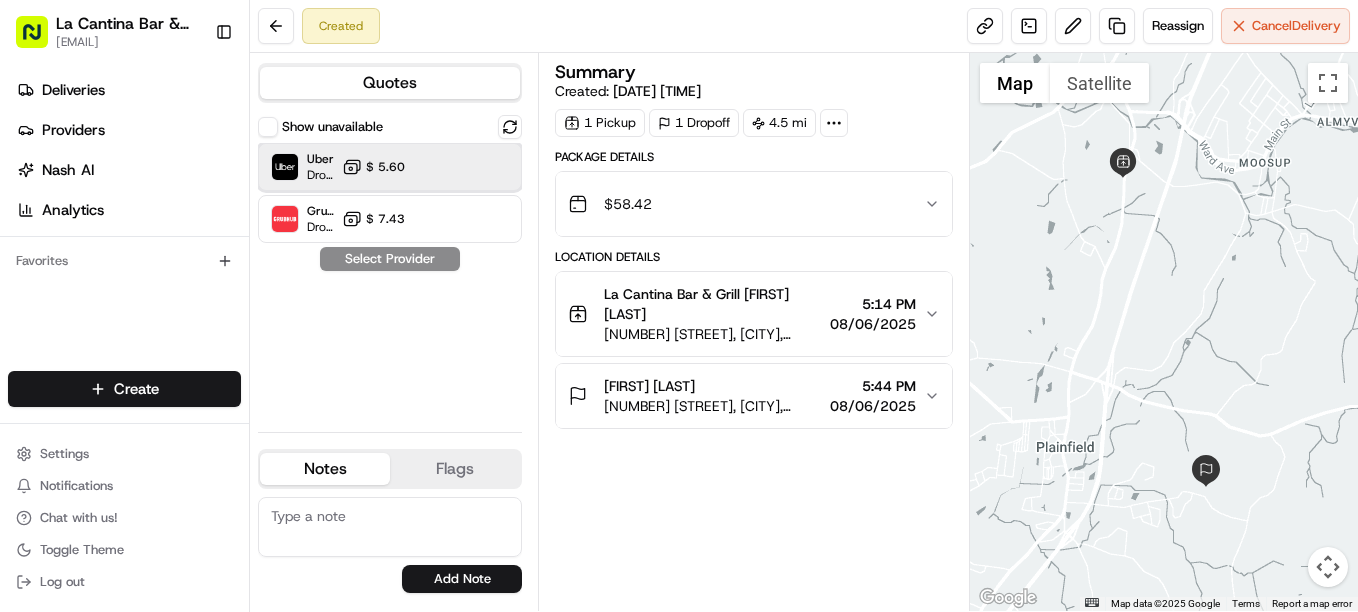 click on "Uber Dropoff ETA   27 minutes $   5.60" at bounding box center [390, 167] 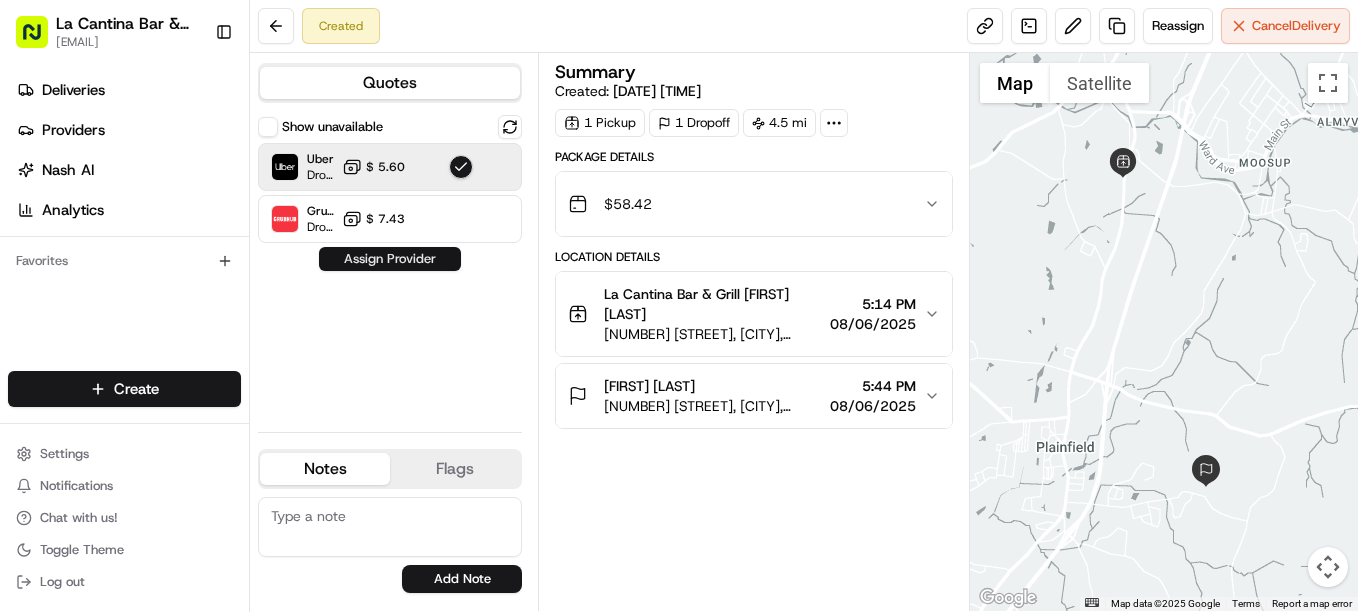 click on "Assign Provider" at bounding box center (390, 259) 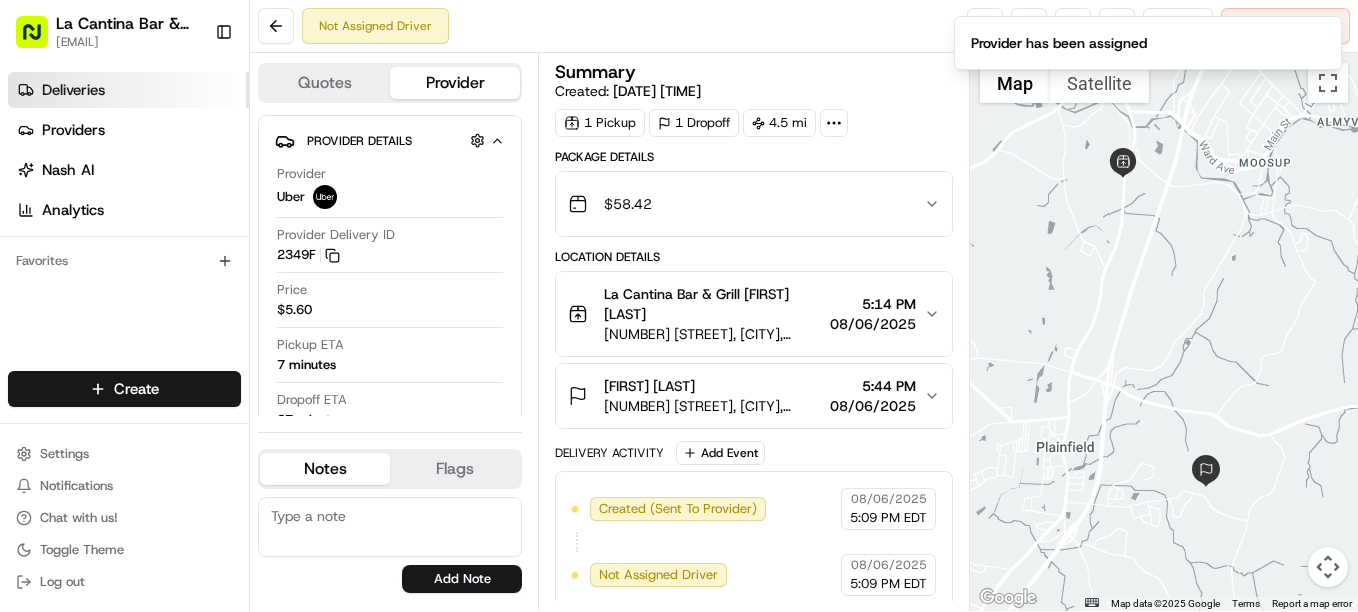 click on "Deliveries" at bounding box center (128, 90) 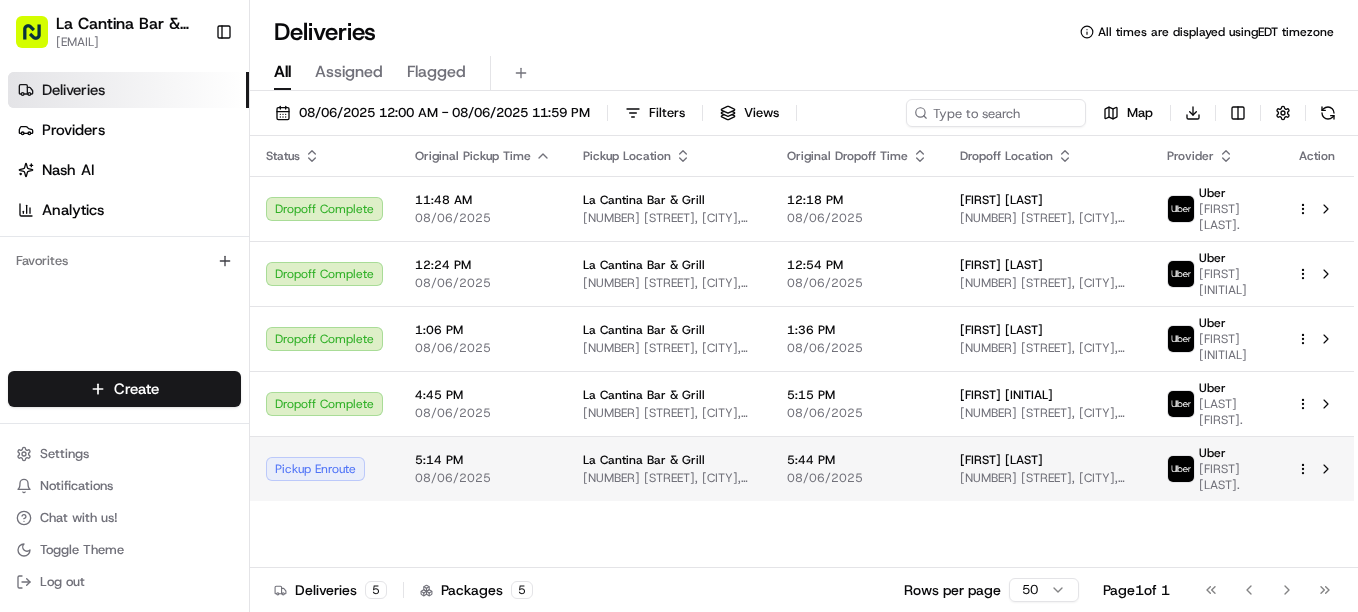 click on "08/06/2025" at bounding box center [857, 478] 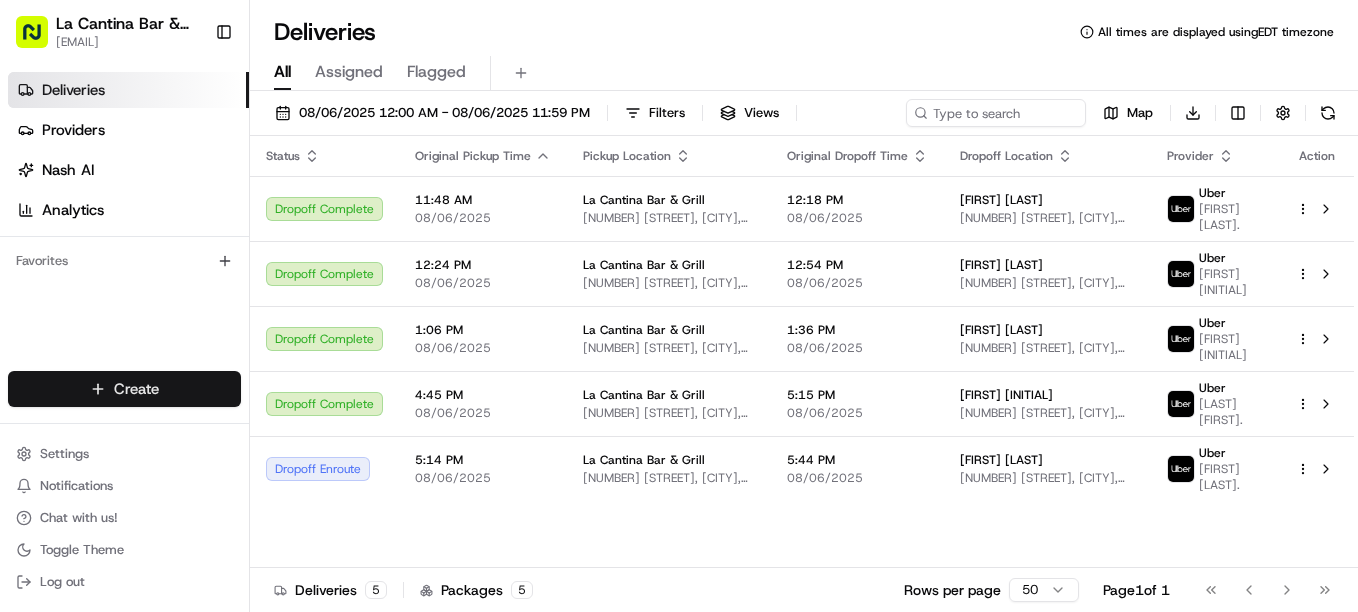 click on "Close Delivery Details Dropoff Enroute Check the progress of the delivery. Provider Uber [LAST] [FIRST]. Provider Id [ID] Dropoff ETA [TIME] [PRICE] [DISTANCE] ← Move left → Move right ↑ Move up ↓ Move down + Zoom in - Zoom out Home Jump left by 75% End Jump right by 75% Page Up Jump up by 75% Page Down Jump down by 75% Keyboard shortcuts Map Data Map data ©2025 Google Map data ©2025 Google 1 km  Click to toggle between metric and imperial units Terms Report a map error Package Details [PRICE] Location Details La Cantina Bar & Grill [FIRST] [LAST] [NUMBER] [STREET], [CITY], [STATE], [COUNTRY] [TIME] [DATE]  [FIRST] [LAST] [NUMBER] [STREET], [CITY], [STATE], [COUNTRY] [TIME] [DATE] Delivery Activity Add Event Created (Sent To Provider) Uber [DATE] [TIME] EDT Not Assigned Driver Uber [DATE] [TIME] EDT Assigned Driver Uber [DATE] [TIME] EDT Pickup Enroute Uber [DATE] [TIME] EDT Pickup Arrived Uber [DATE] [TIME] EDT Pickup Complete Uber [DATE] [TIME] EDT Dropoff Enroute" at bounding box center (679, 306) 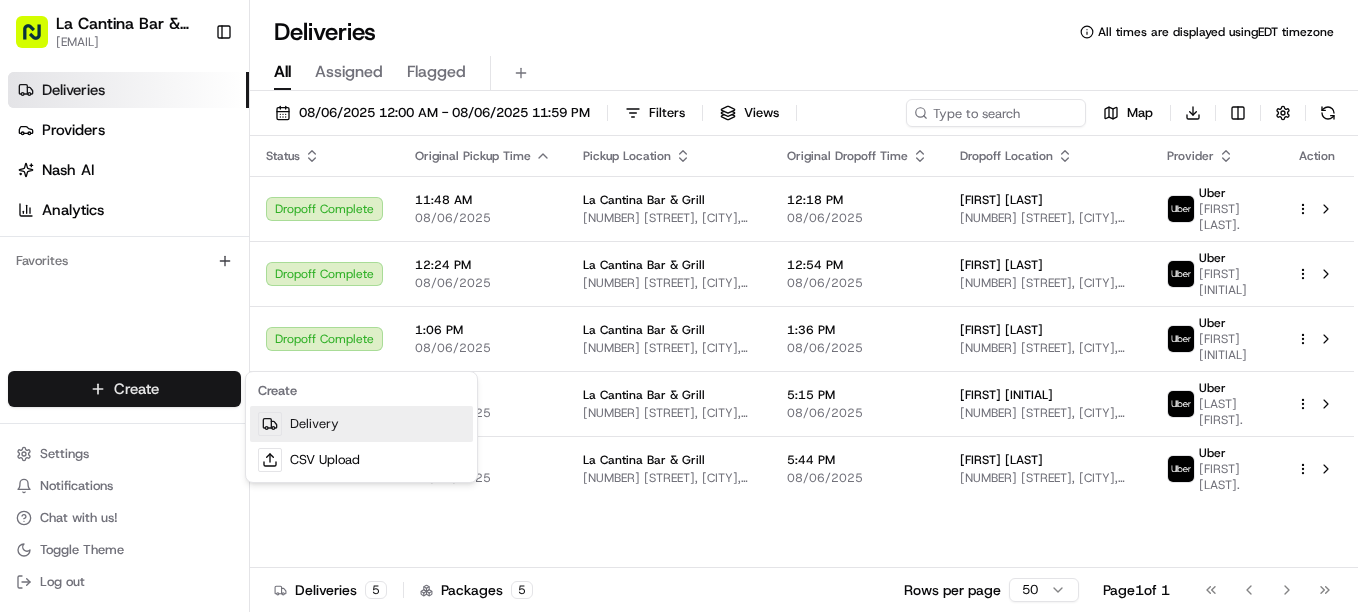 click on "Delivery" at bounding box center (361, 424) 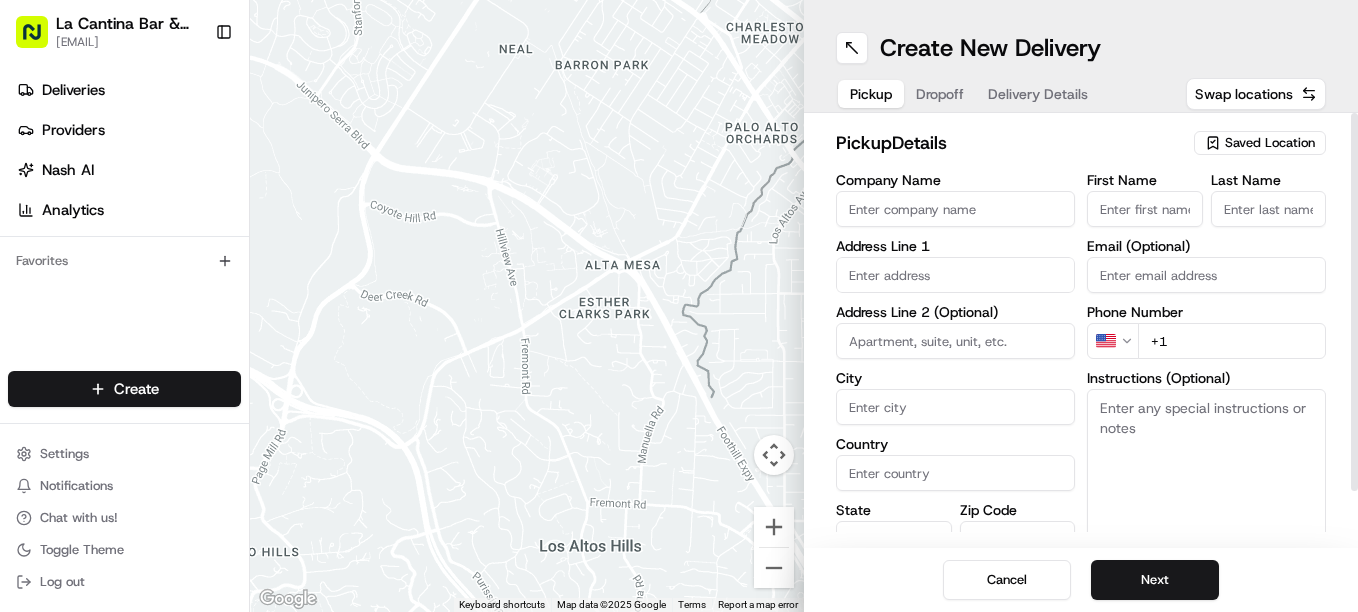 click on "Company Name" at bounding box center (955, 209) 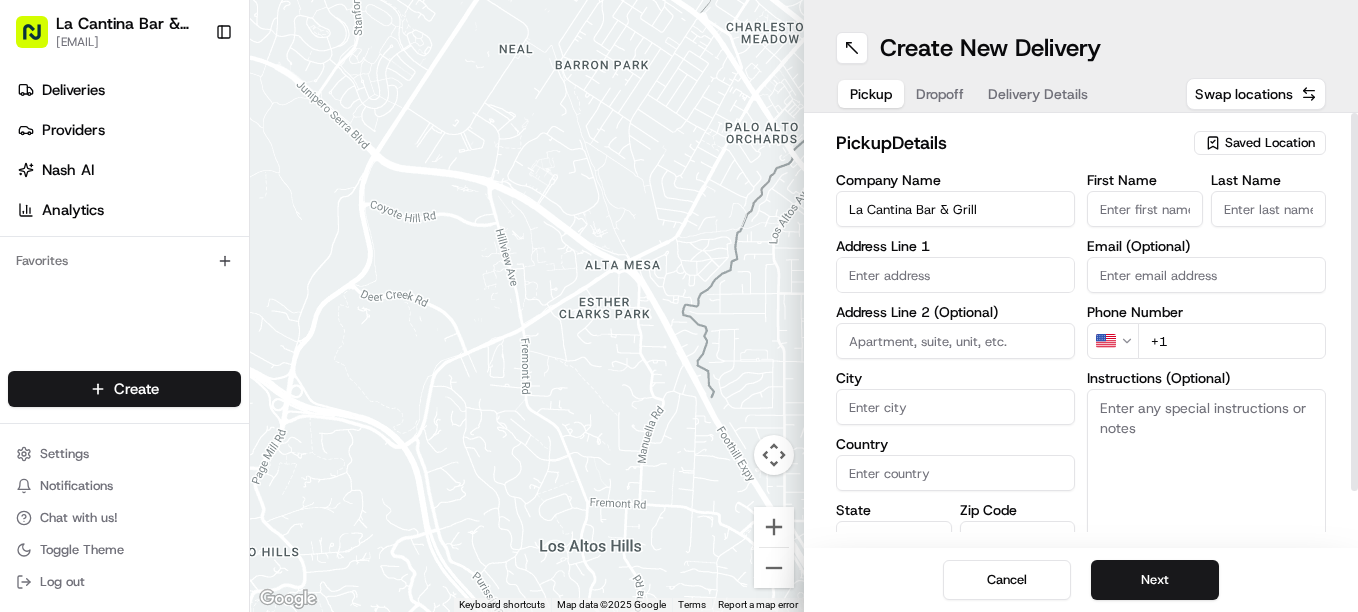 type on "[NUMBER] [STREET]" 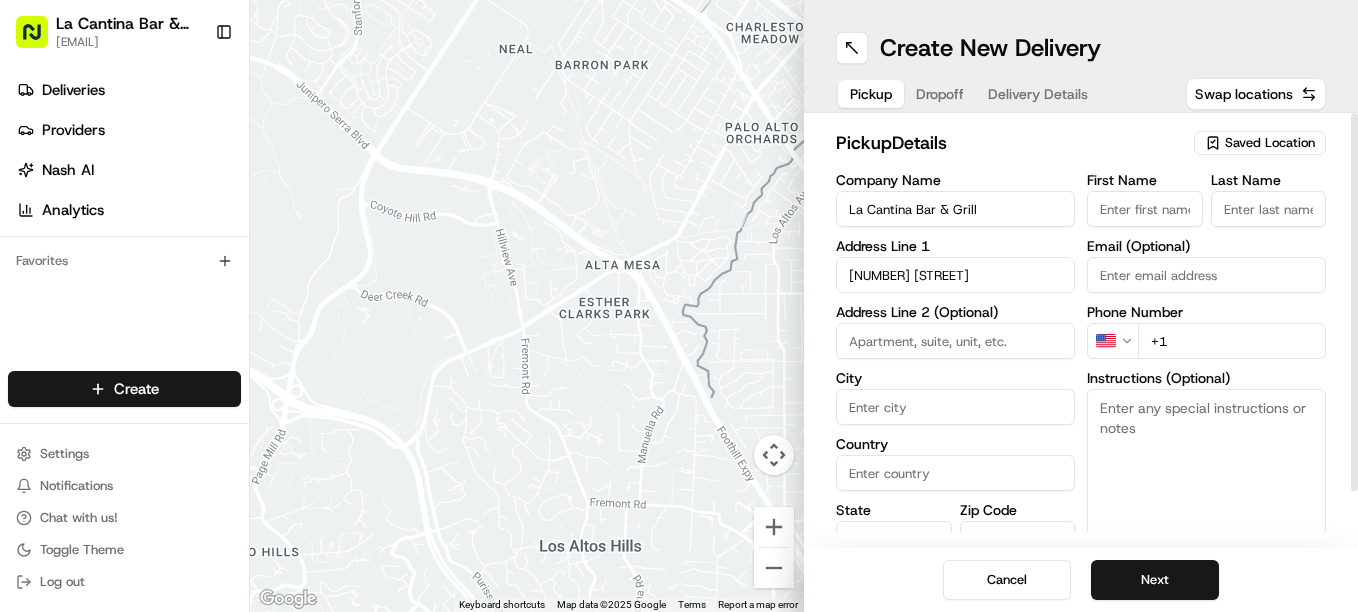 type on "Plainfield" 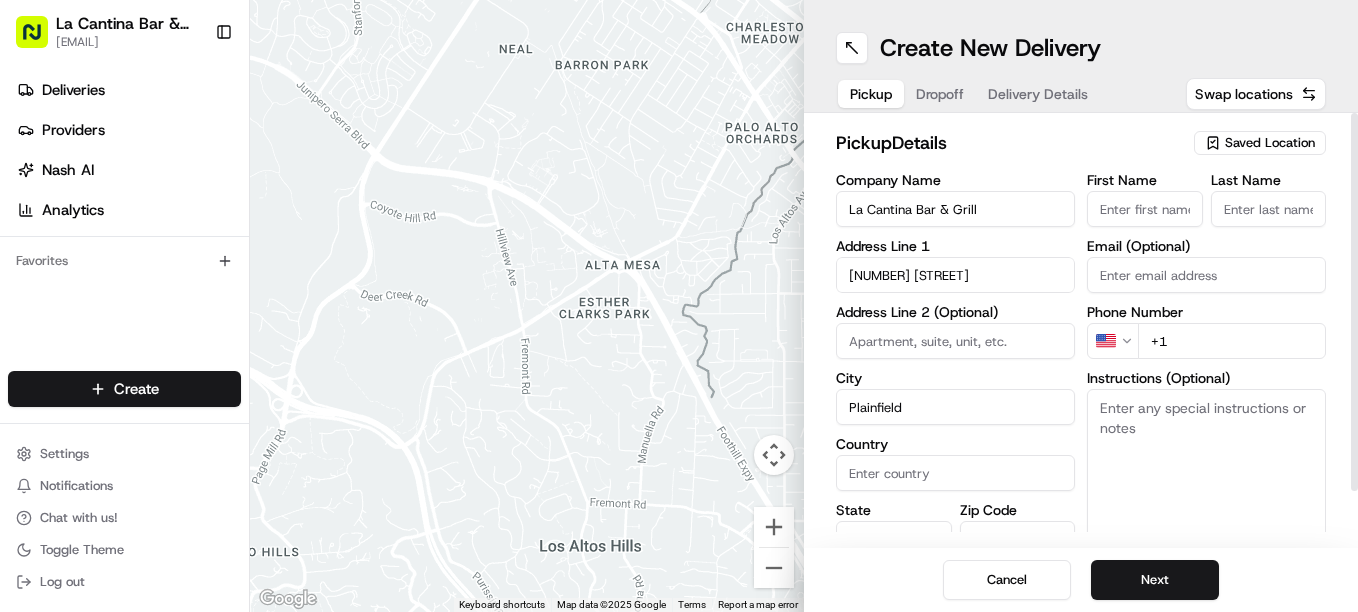 type on "United States" 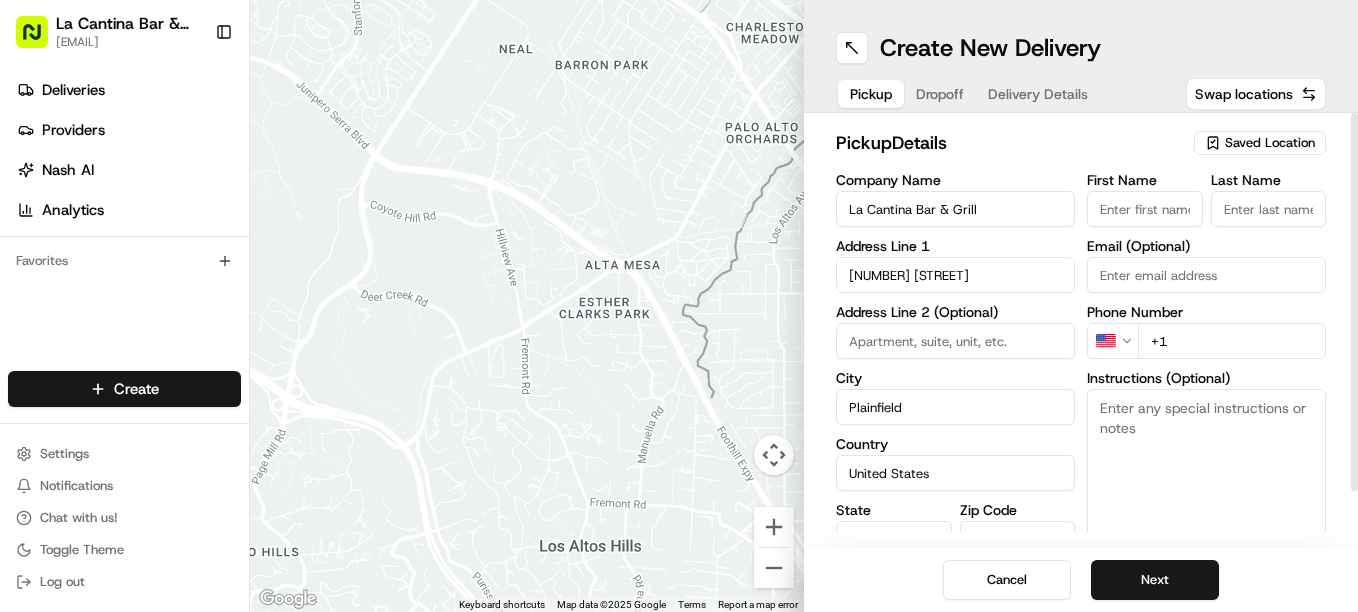 type on "CT" 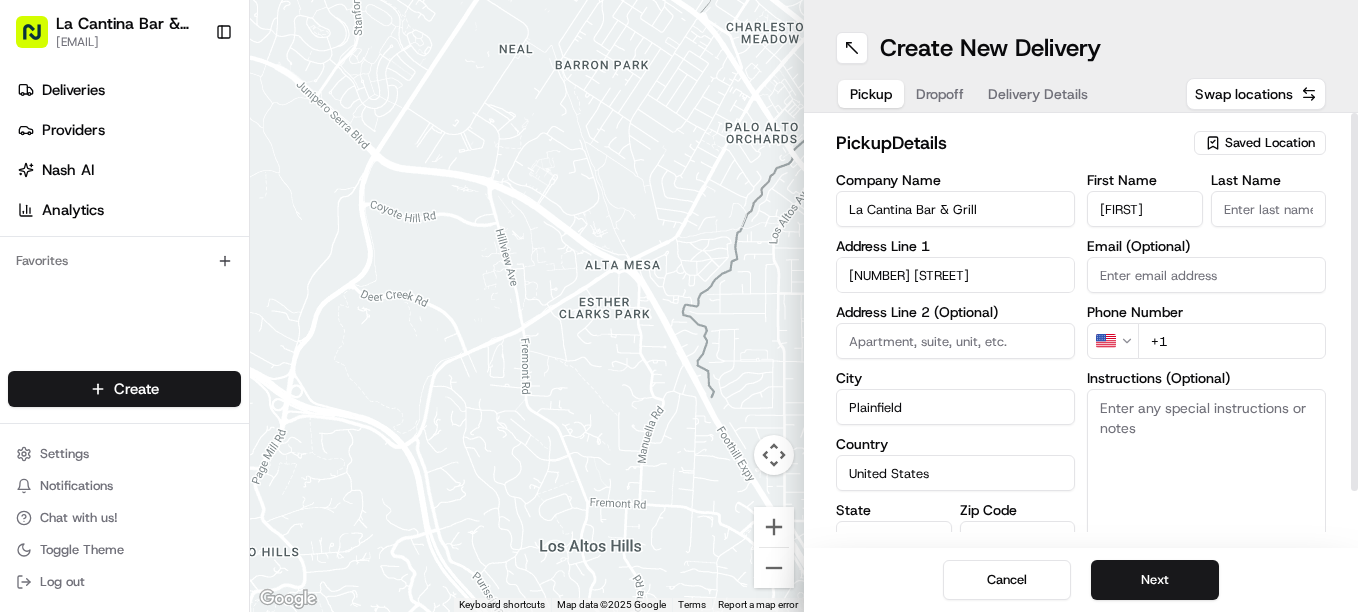 type on "[LAST]" 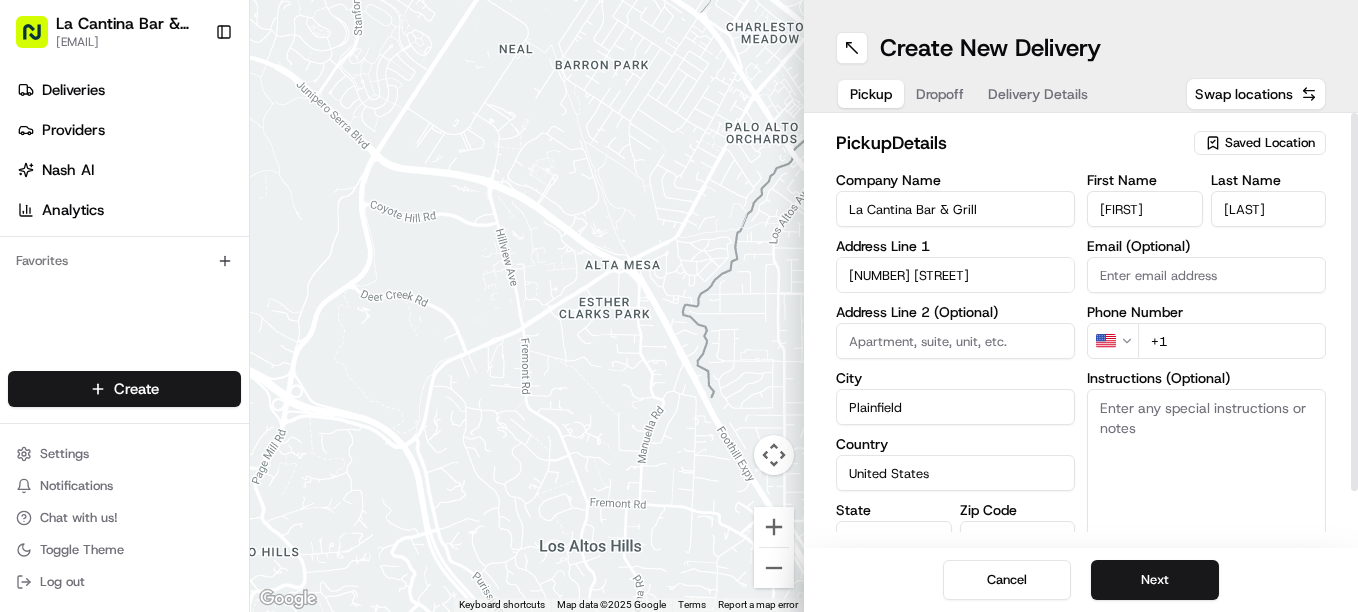 type on "[EMAIL]" 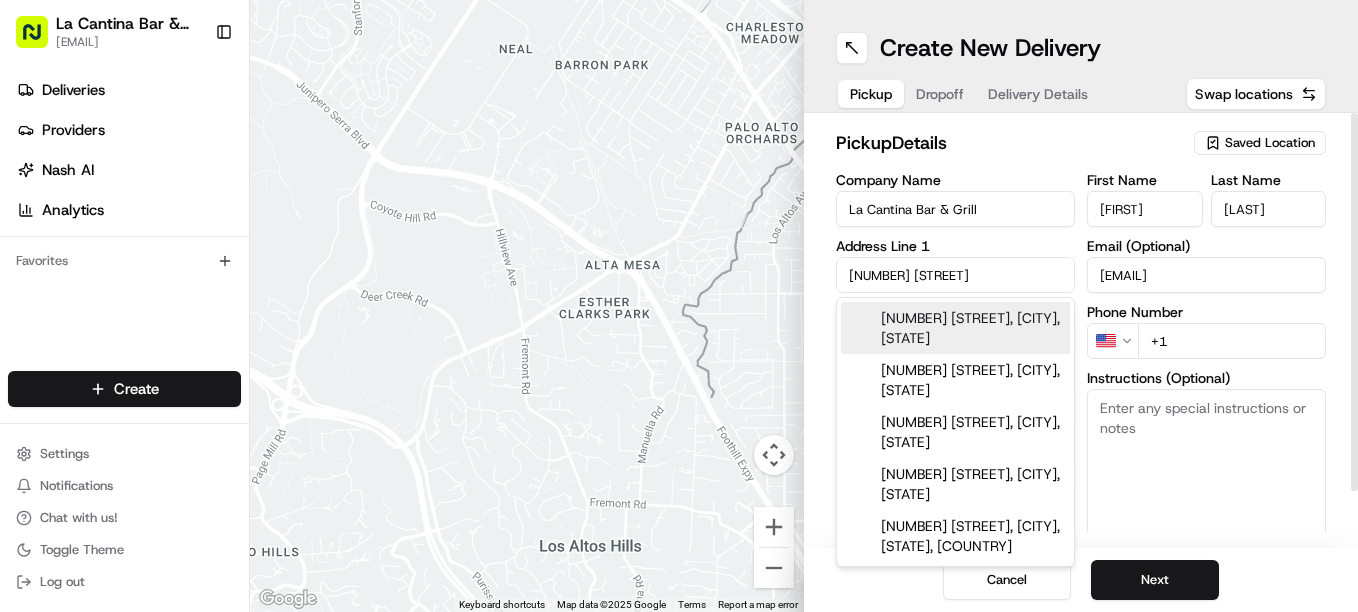 click on "+1" at bounding box center (1232, 341) 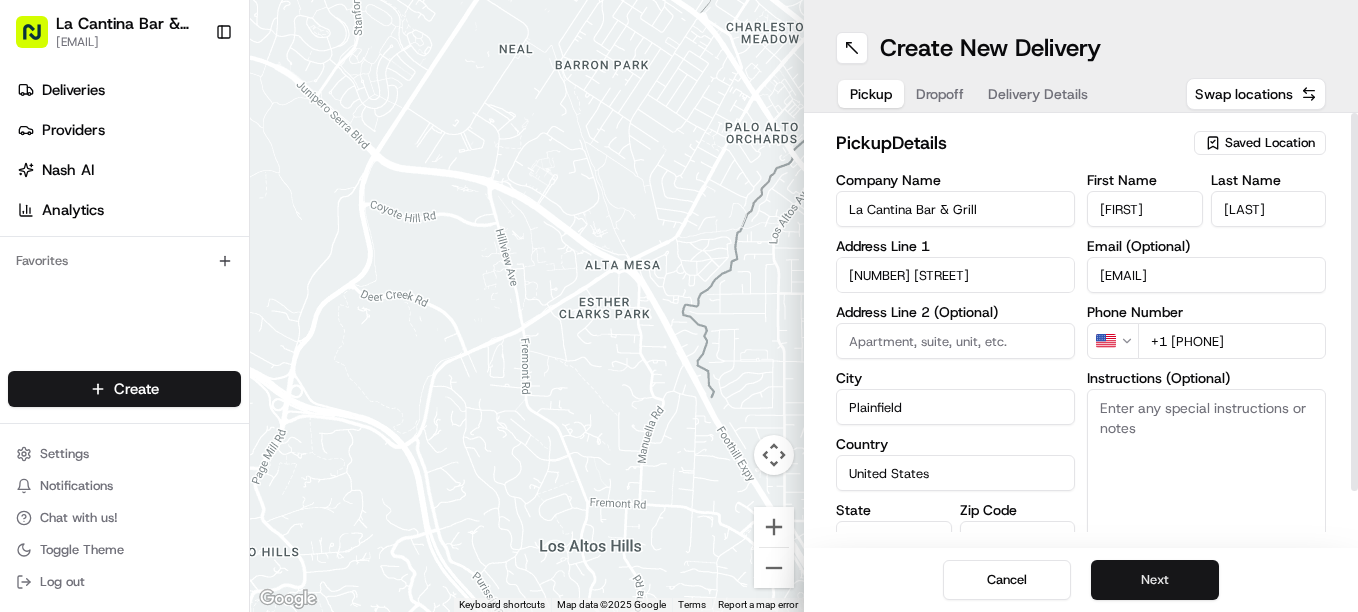 type on "+1 [PHONE]" 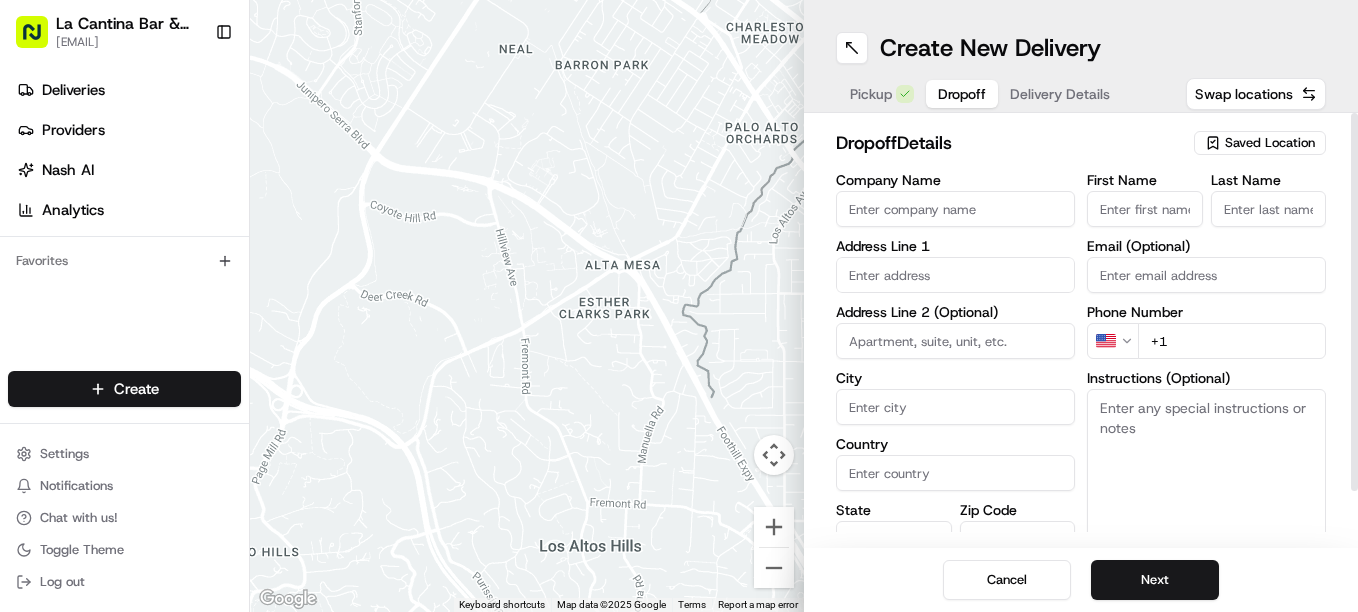 click at bounding box center (955, 275) 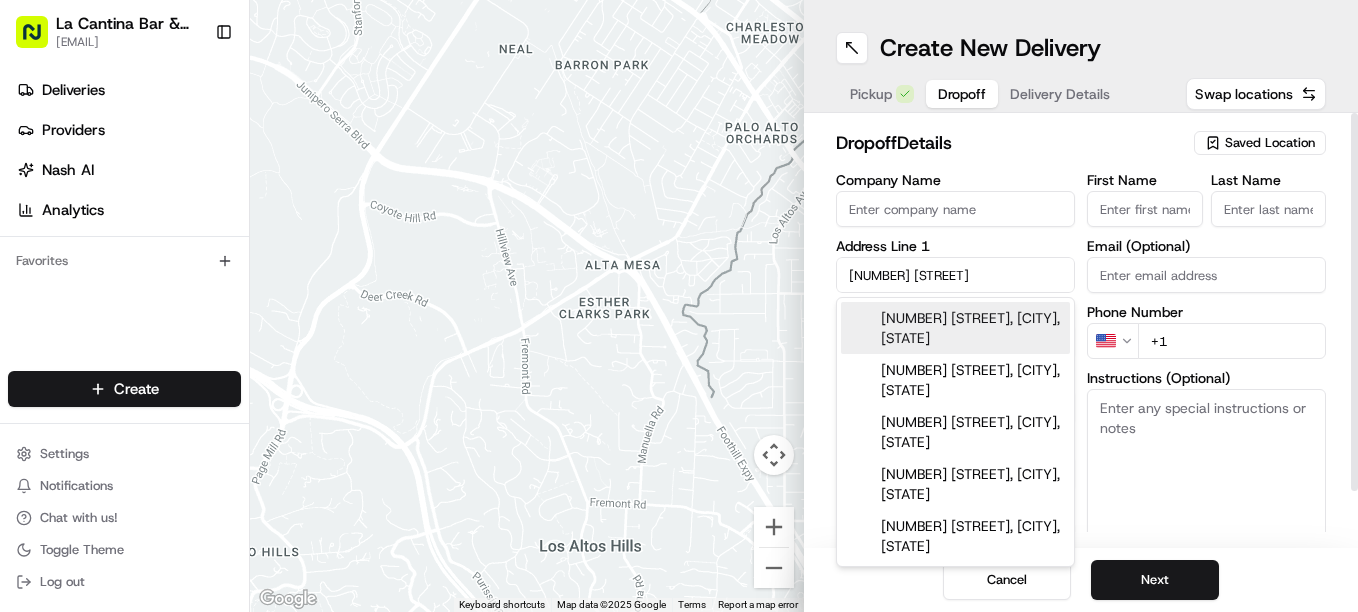 click on "[NUMBER] [STREET], [CITY], [STATE]" at bounding box center (955, 328) 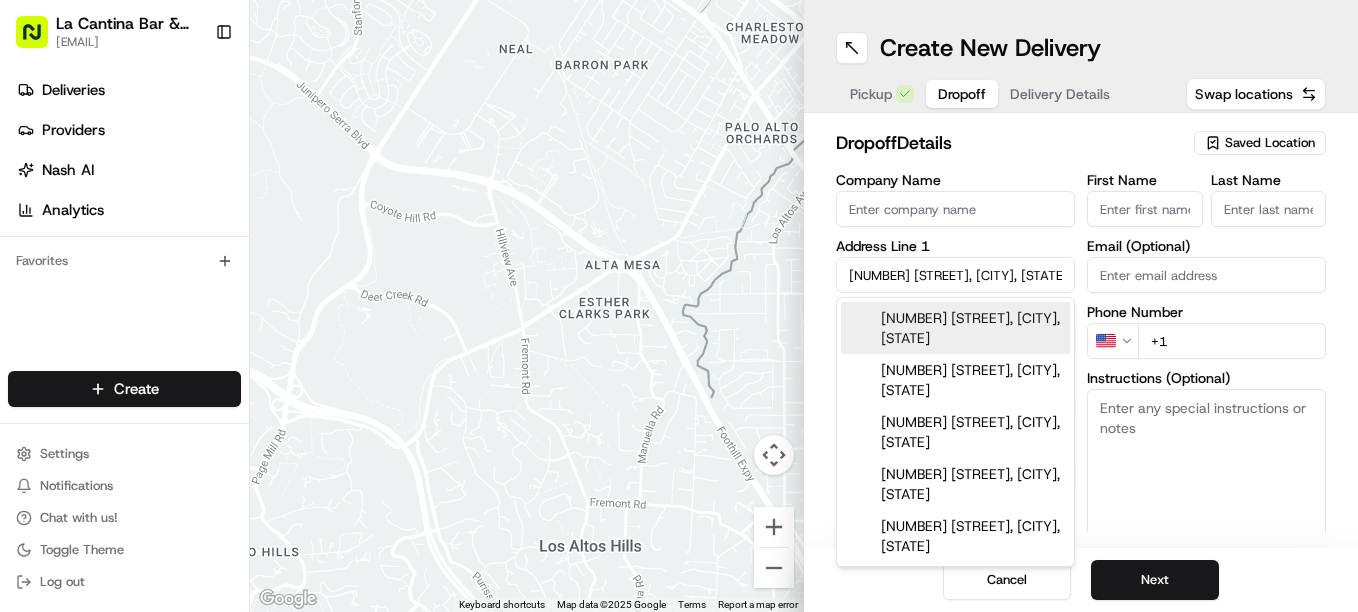 type on "[NUMBER] [STREET], [CITY], [STATE], [COUNTRY]" 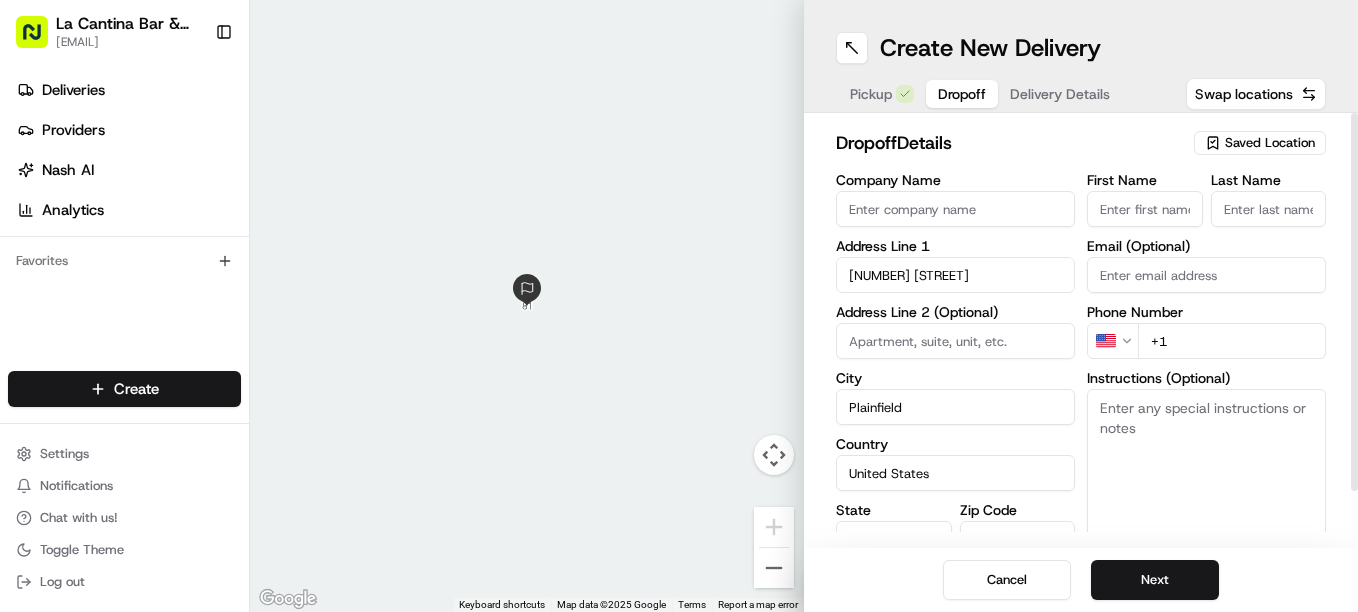 click on "First Name" at bounding box center (1145, 209) 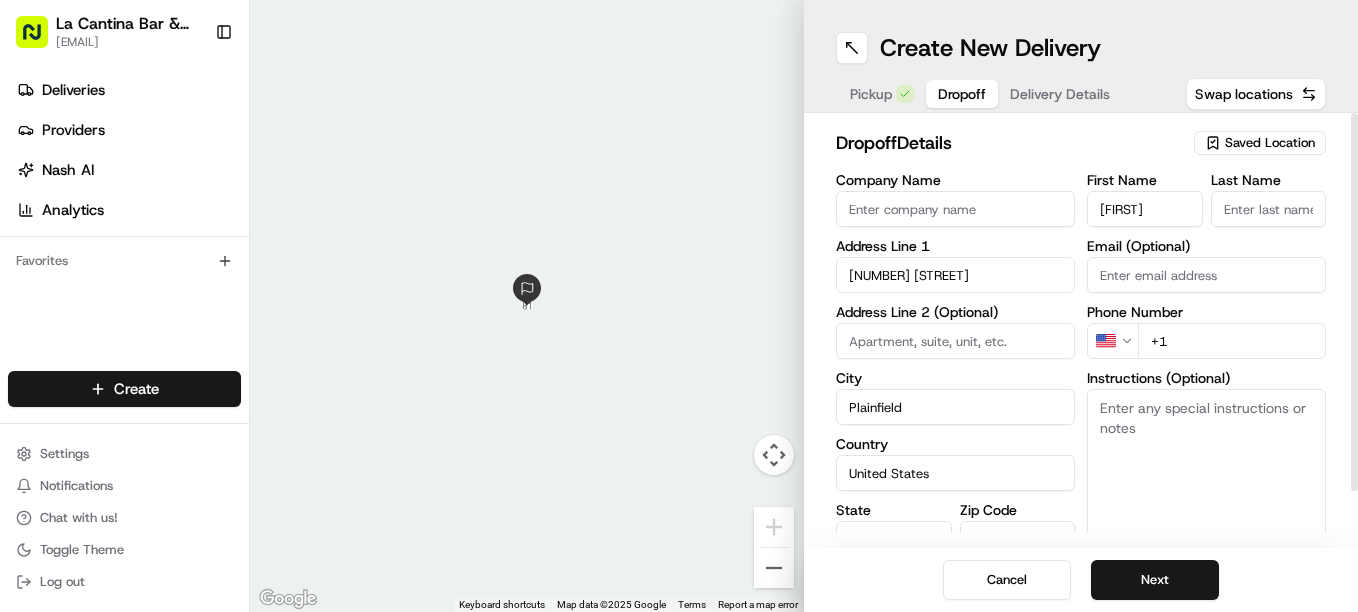 type on "[FIRST]" 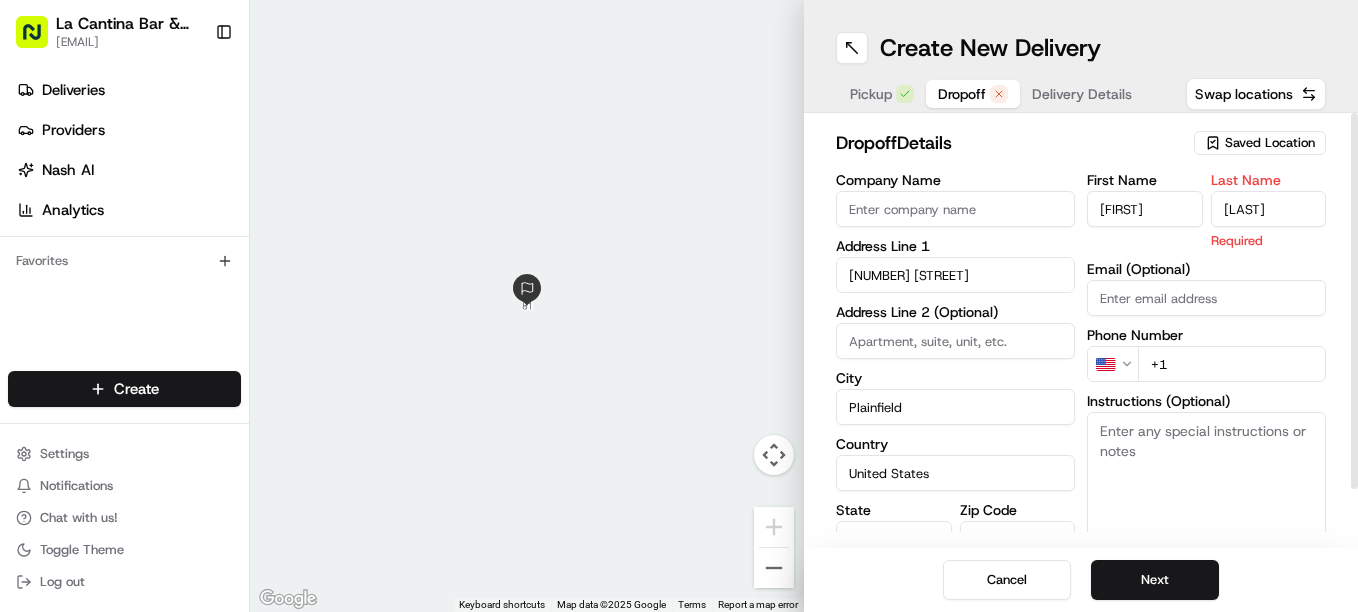 type on "[LAST]" 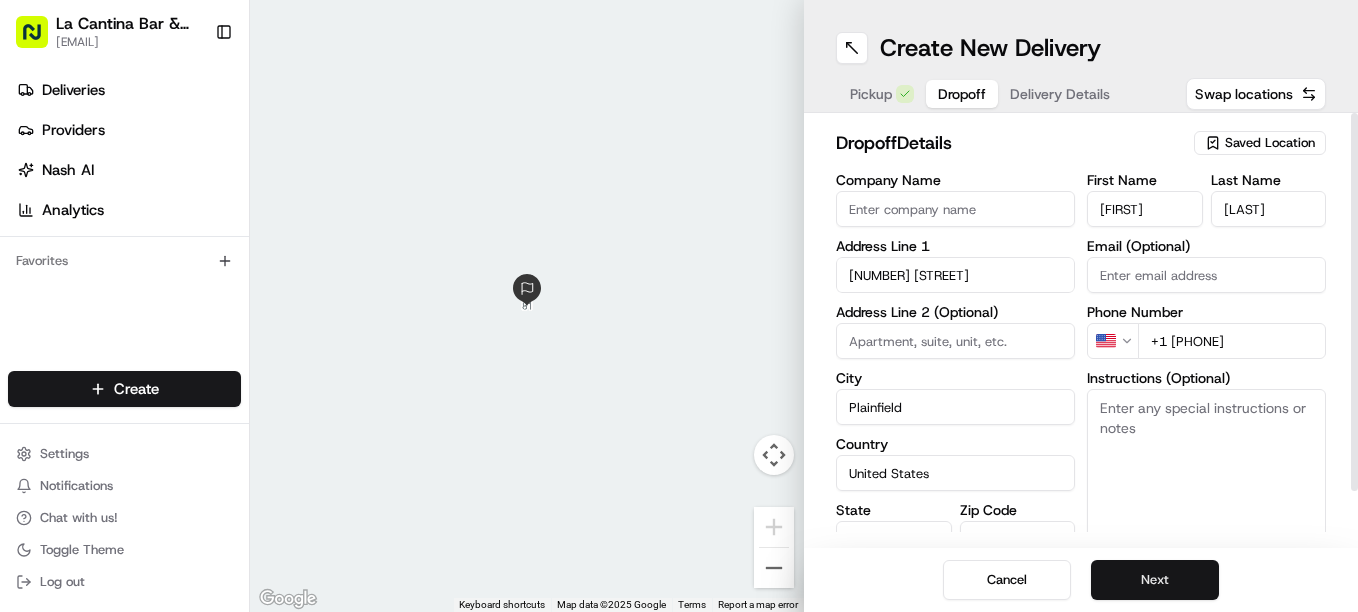 type on "+1 [PHONE]" 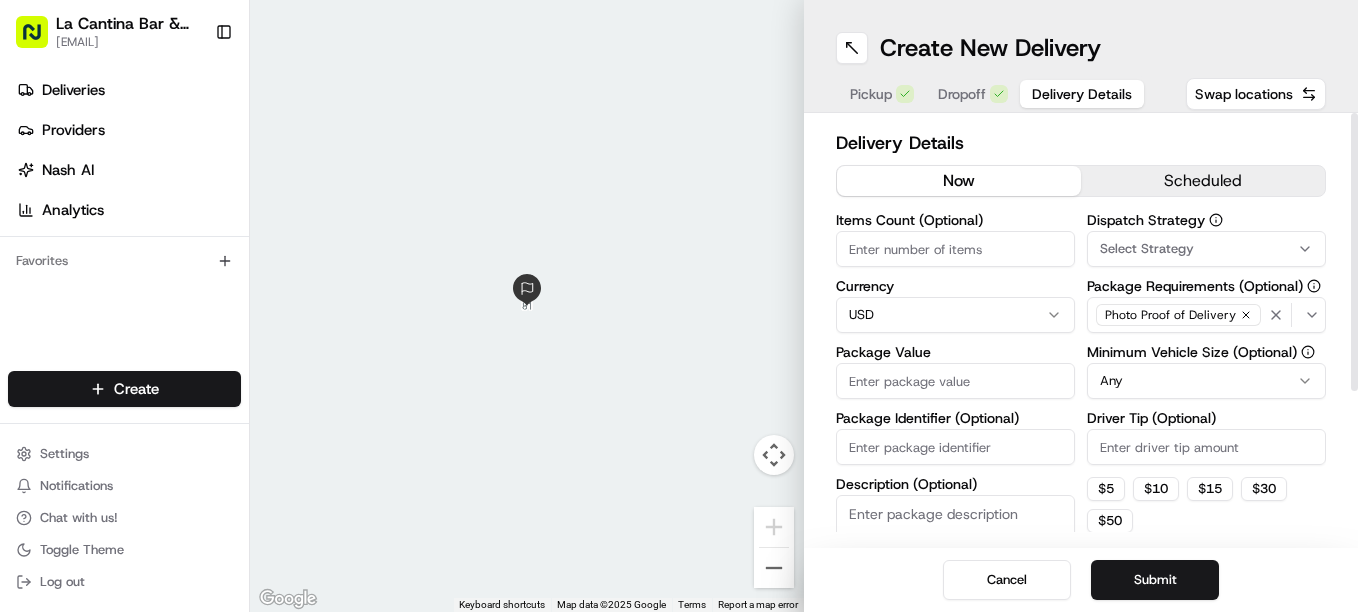 click on "Package Value" at bounding box center (955, 381) 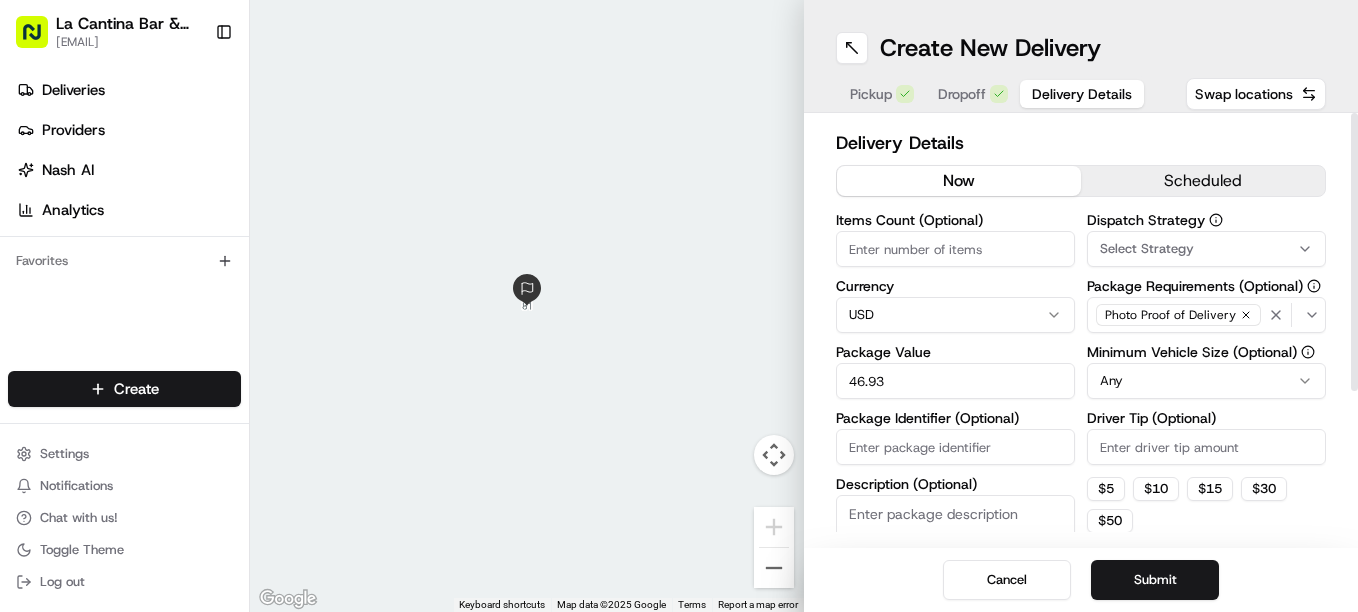 type on "46.93" 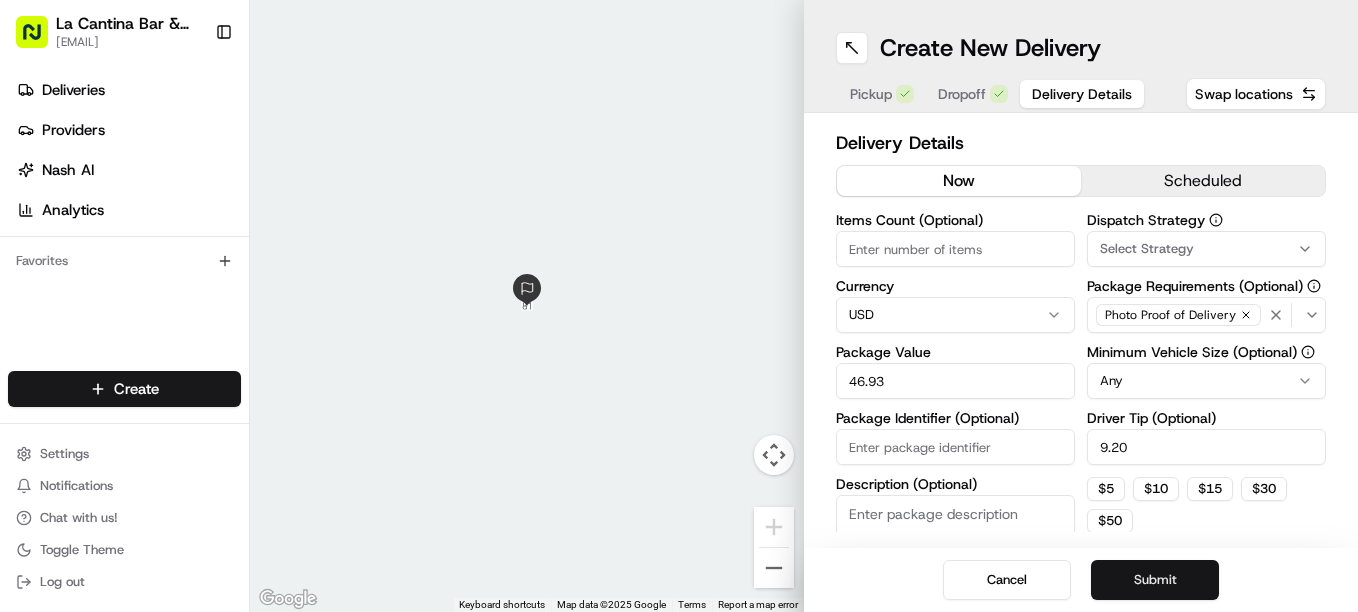 type on "9.20" 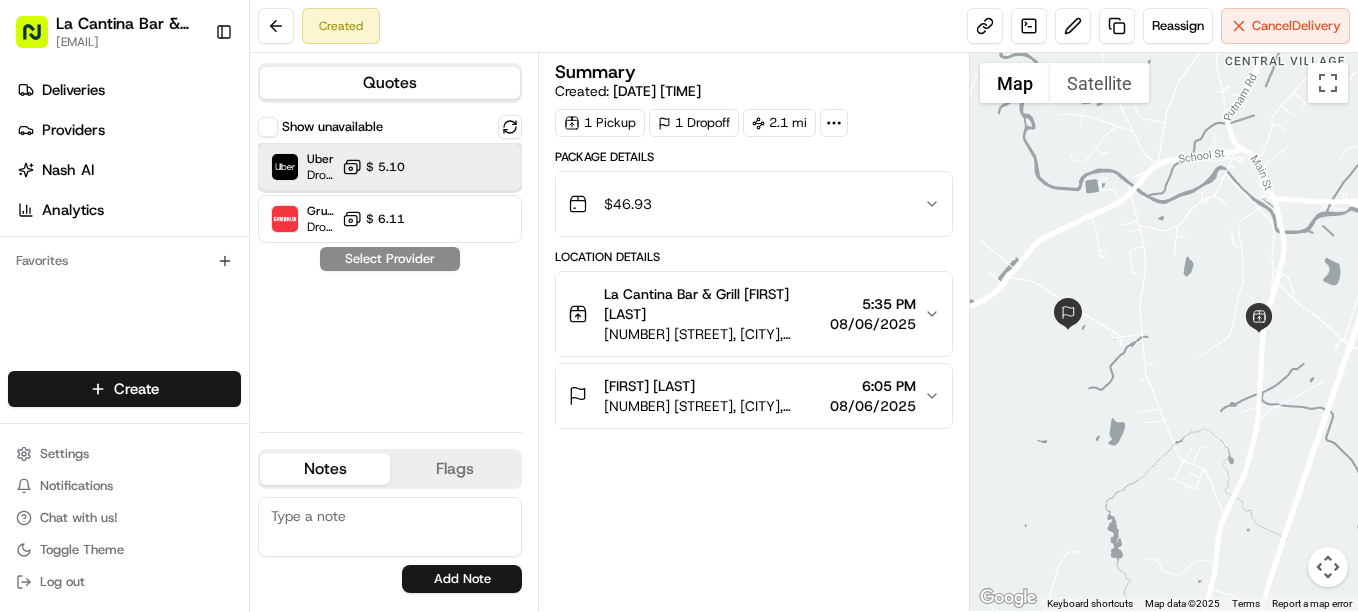 click on "Uber Dropoff ETA   20 minutes $   5.10" at bounding box center (390, 167) 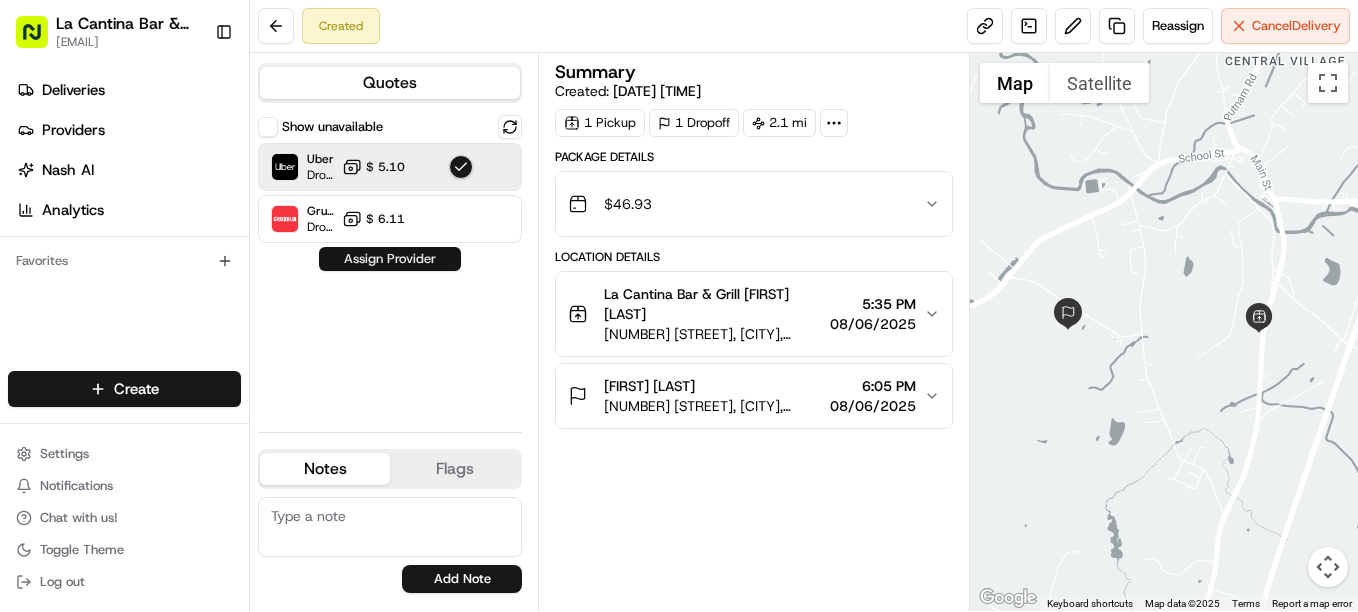 click on "Assign Provider" at bounding box center (390, 259) 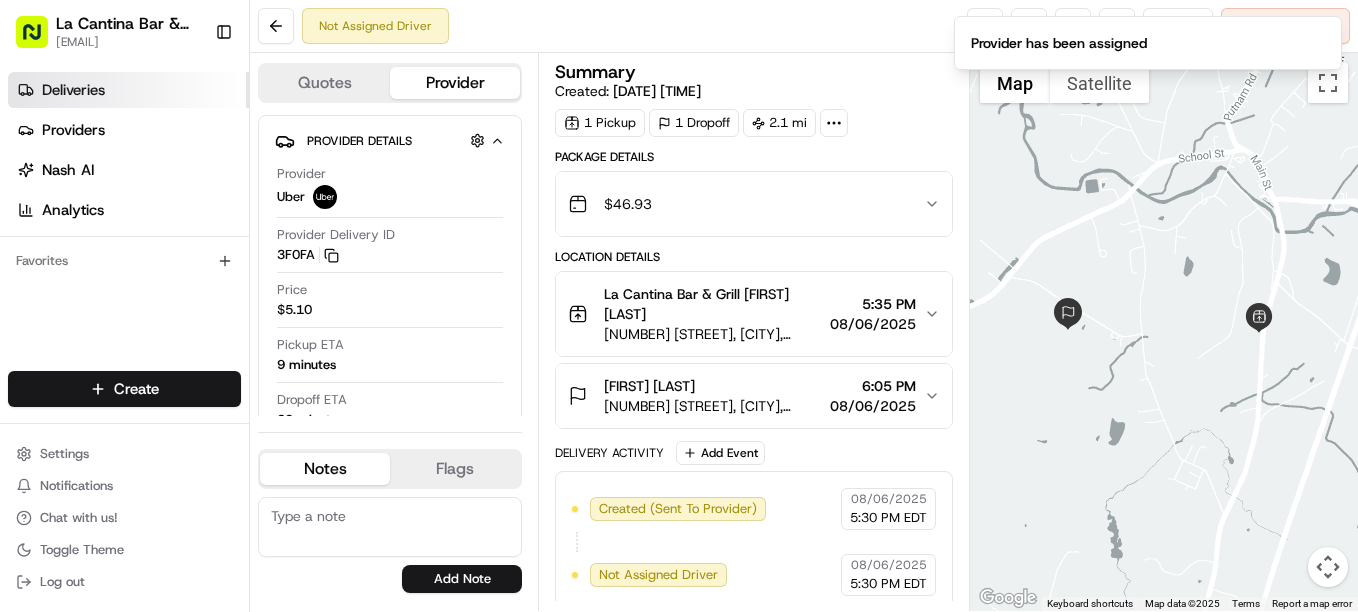 click on "Deliveries" at bounding box center (128, 90) 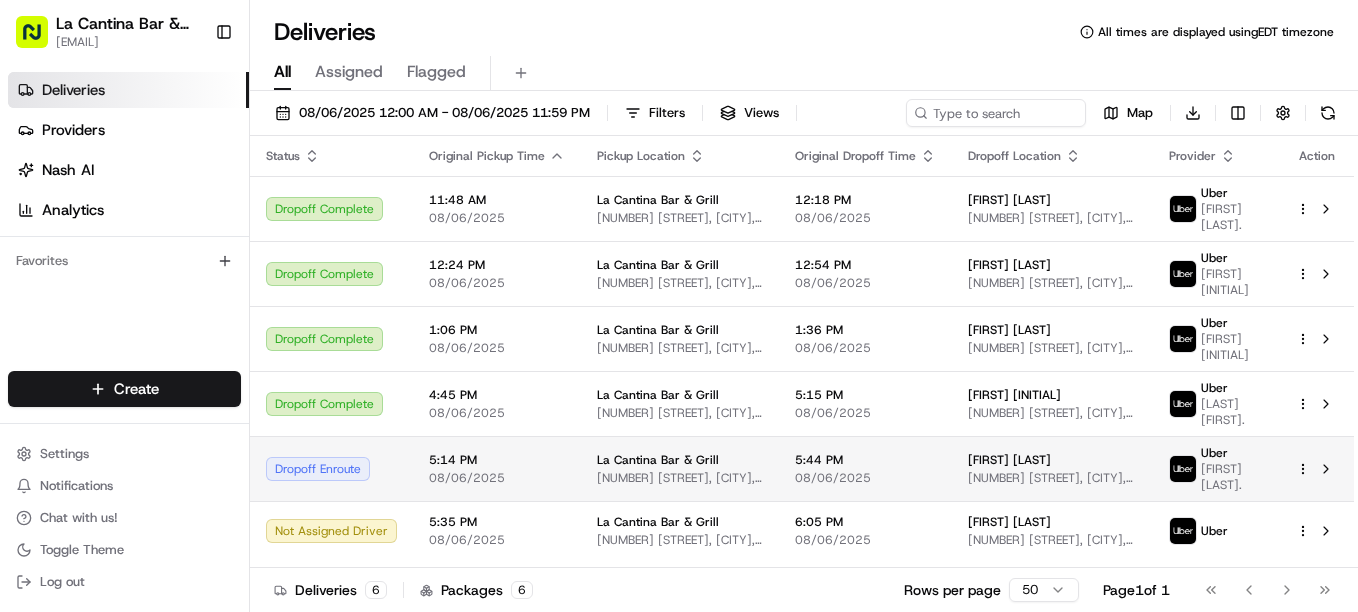 click on "[FIRST] [LAST] [NUMBER] [STREET], [CITY], [STATE], [COUNTRY]" at bounding box center [1052, 468] 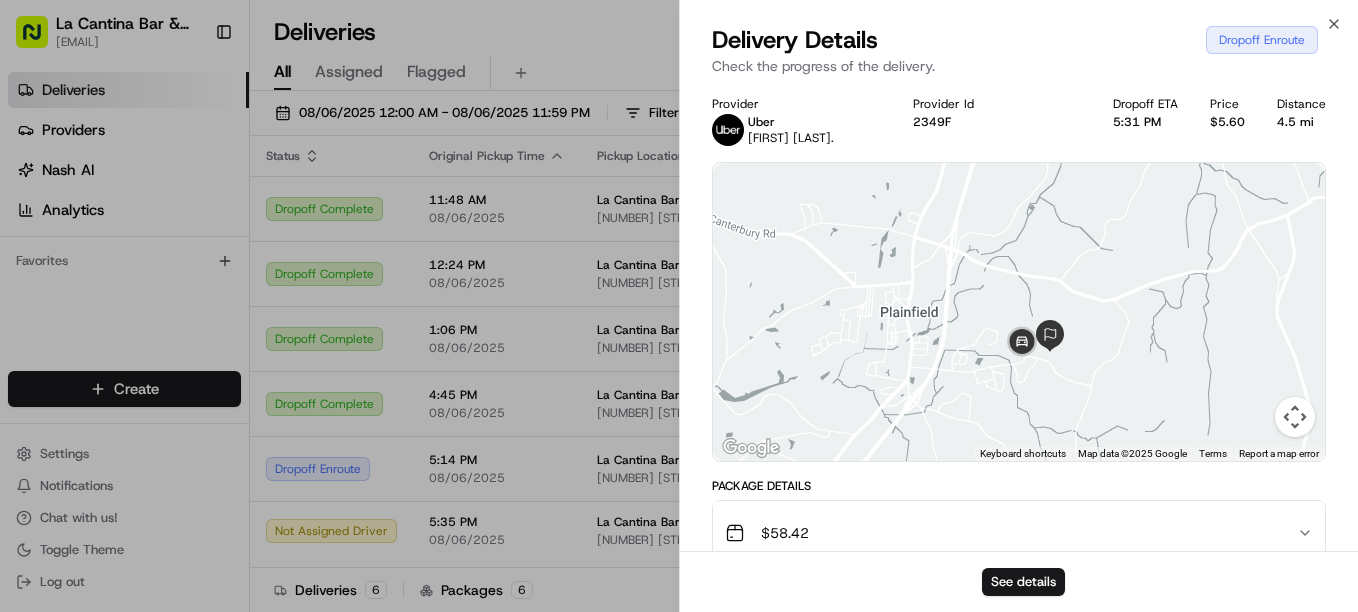 drag, startPoint x: 1029, startPoint y: 436, endPoint x: 1036, endPoint y: 377, distance: 59.413803 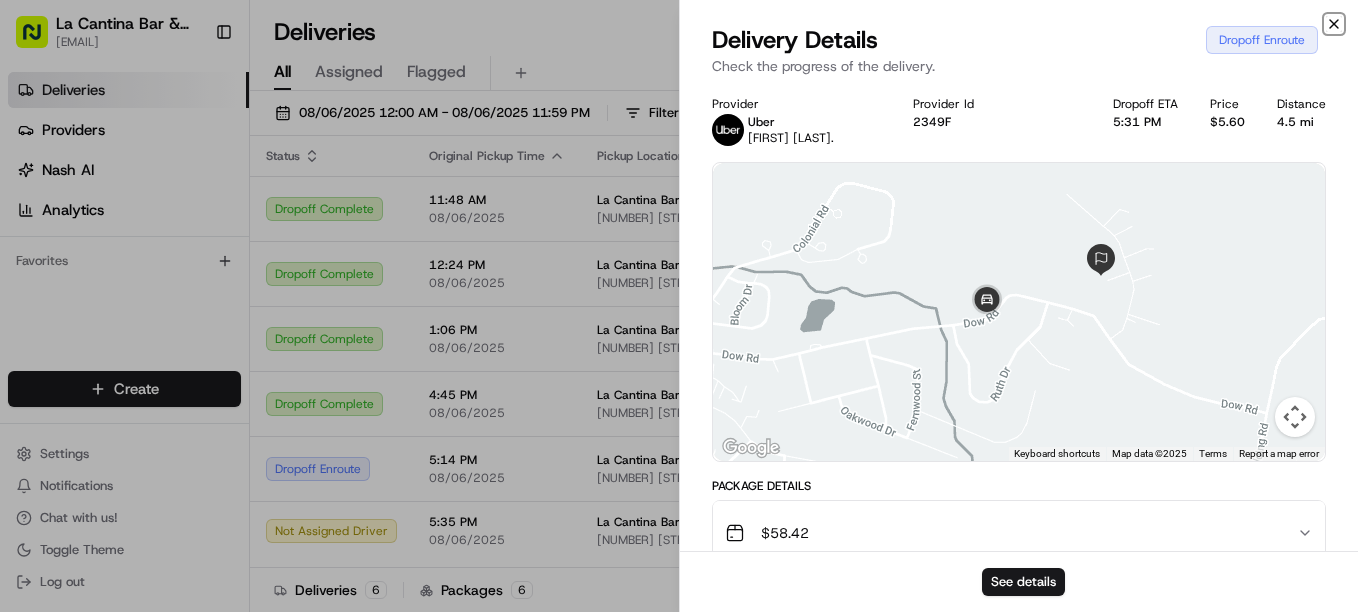 click 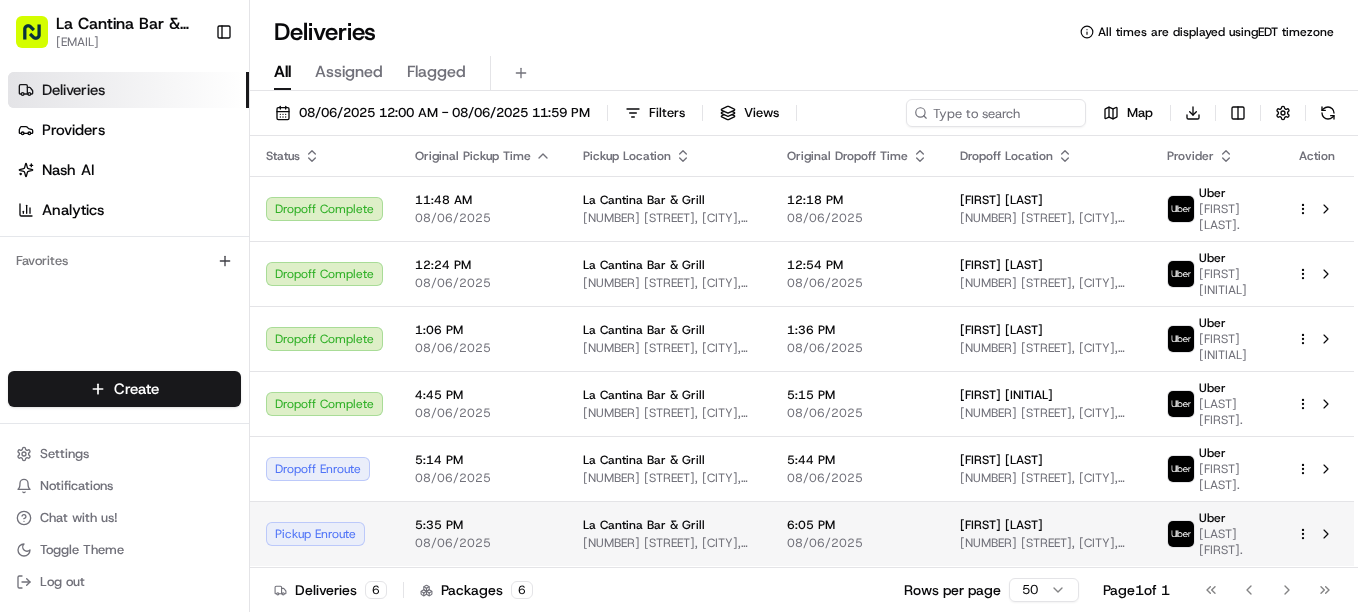 click on "08/06/2025" at bounding box center (857, 543) 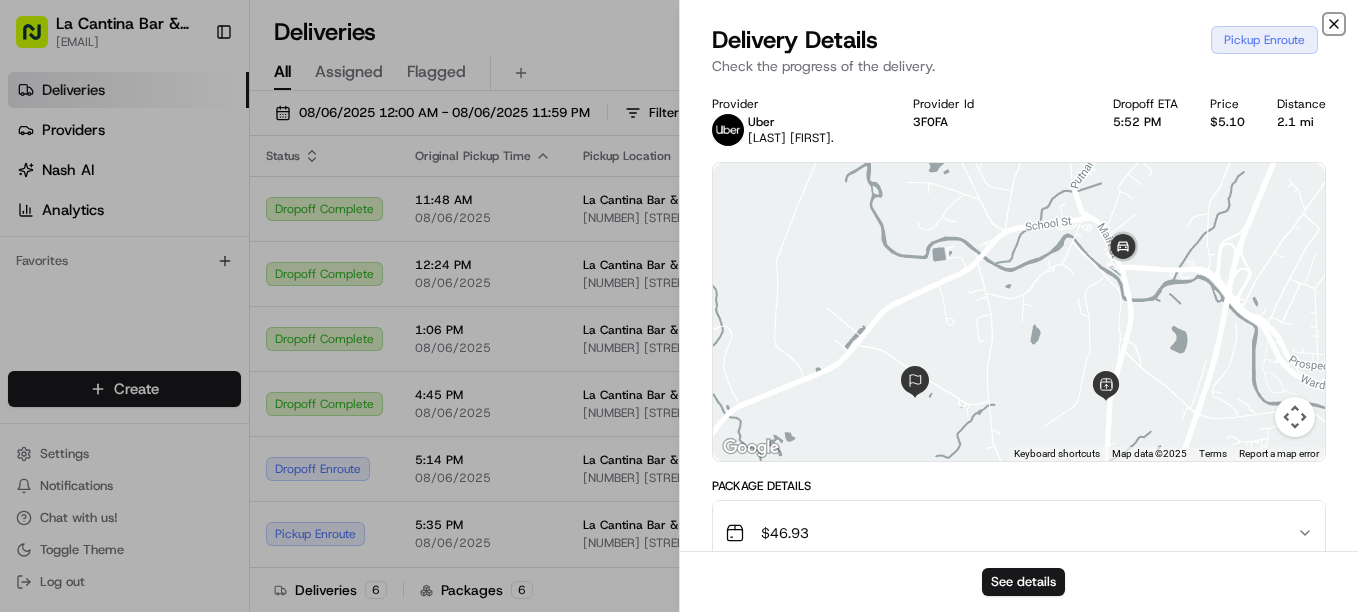 click 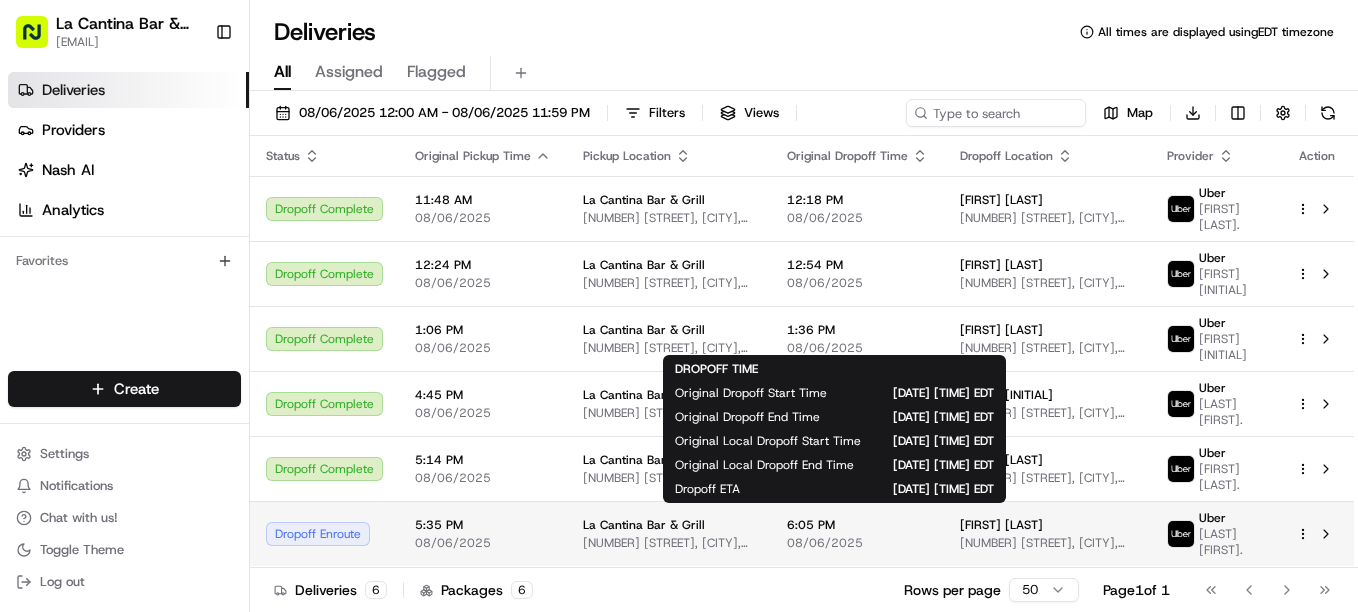 click on "08/06/2025" at bounding box center [857, 543] 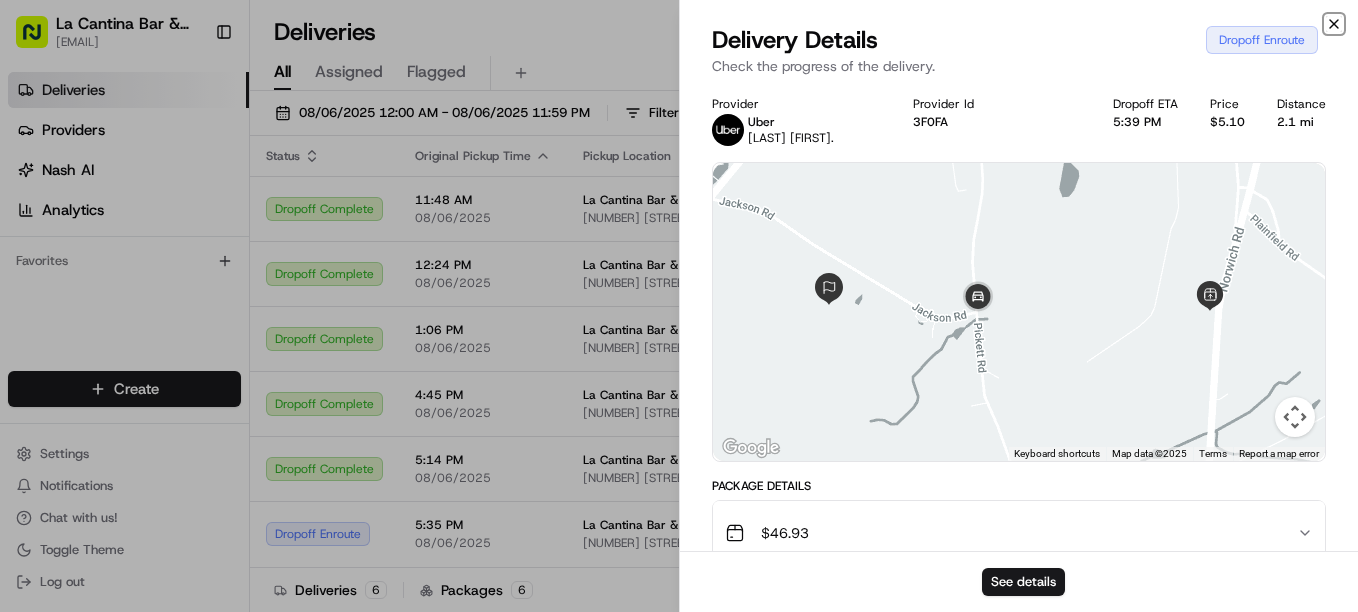 click 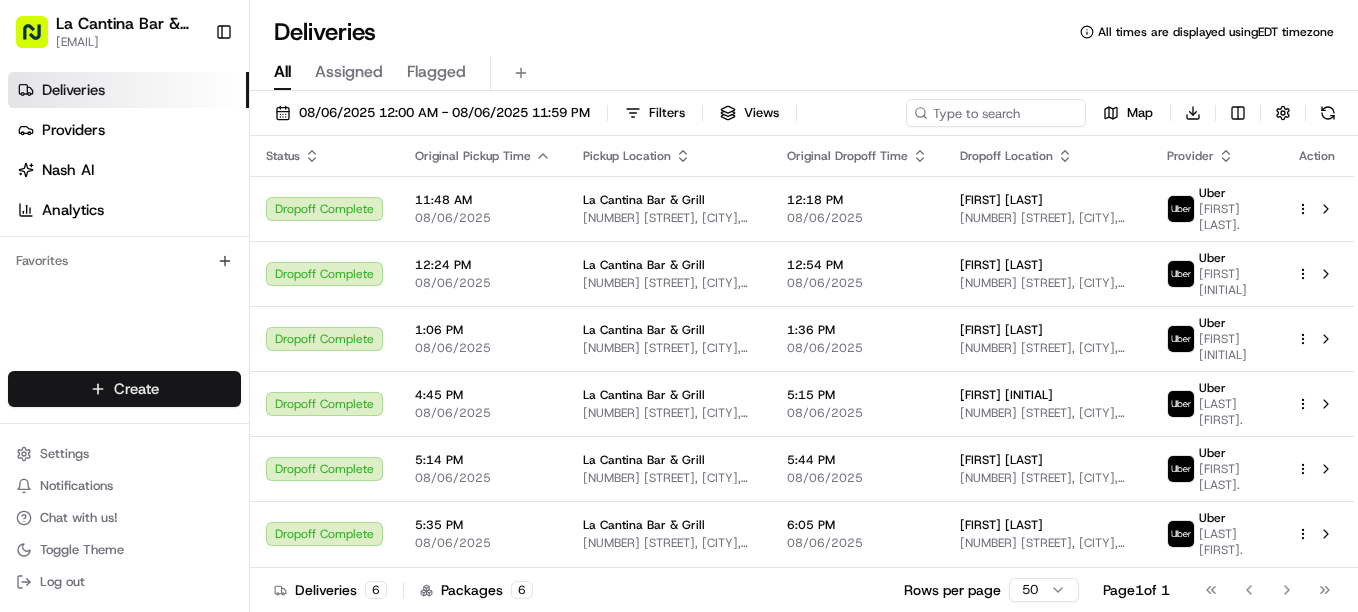click on "Close Delivery Details Dropoff Enroute Check the progress of the delivery. Provider Uber [LAST] [FIRST]. Provider Id [ID] Dropoff ETA [TIME] [PRICE] [DISTANCE] ← Move left → Move right ↑ Move up ↓ Move down + Zoom in - Zoom out Home Jump left by 75% End Jump right by 75% Page Up Jump up by 75% Page Down Jump down by 75% Keyboard shortcuts Map Data Map data ©2025 Google Map data ©2025 Google 1 km  Click to toggle between metric and imperial units Terms Report a map error Package Details [PRICE] Location Details La Cantina Bar & Grill [FIRST] [LAST] [NUMBER] [STREET], [CITY], [STATE], [COUNTRY] [TIME] [DATE]  [FIRST] [LAST] [NUMBER] [STREET], [CITY], [STATE], [COUNTRY] [TIME] [DATE] Delivery Activity Add Event Created (Sent To Provider) Uber [DATE] [TIME] EDT Not Assigned Driver Uber [DATE] [TIME] EDT Assigned Driver Uber [DATE] [TIME] EDT Pickup Enroute Uber [DATE] [TIME] EDT Pickup Arrived Uber [DATE] [TIME] EDT Pickup Complete Uber [DATE] [TIME] EDT Dropoff Enroute" at bounding box center [679, 306] 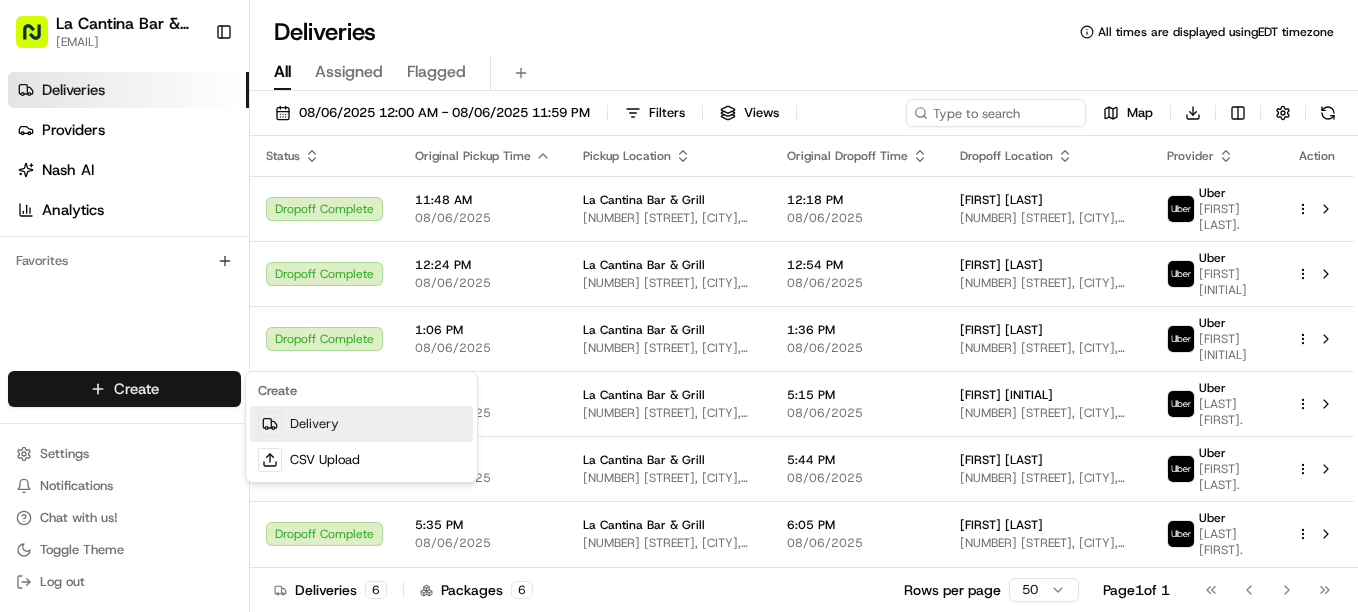click on "Delivery" at bounding box center [361, 424] 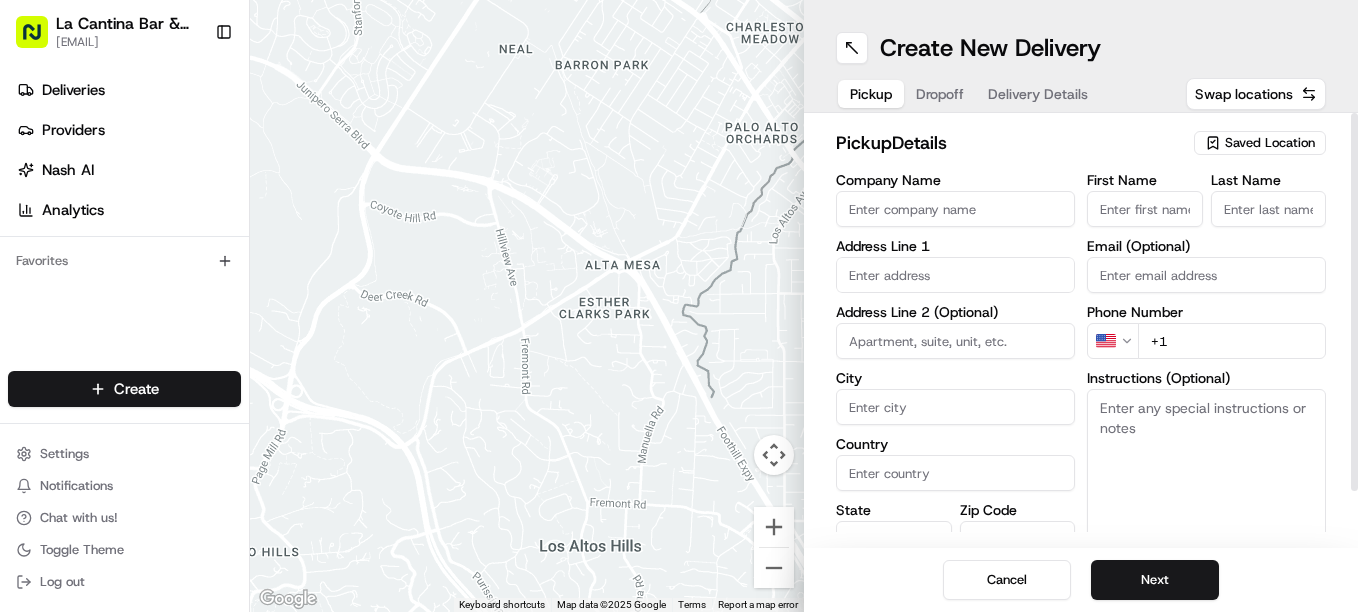 click on "Company Name" at bounding box center [955, 209] 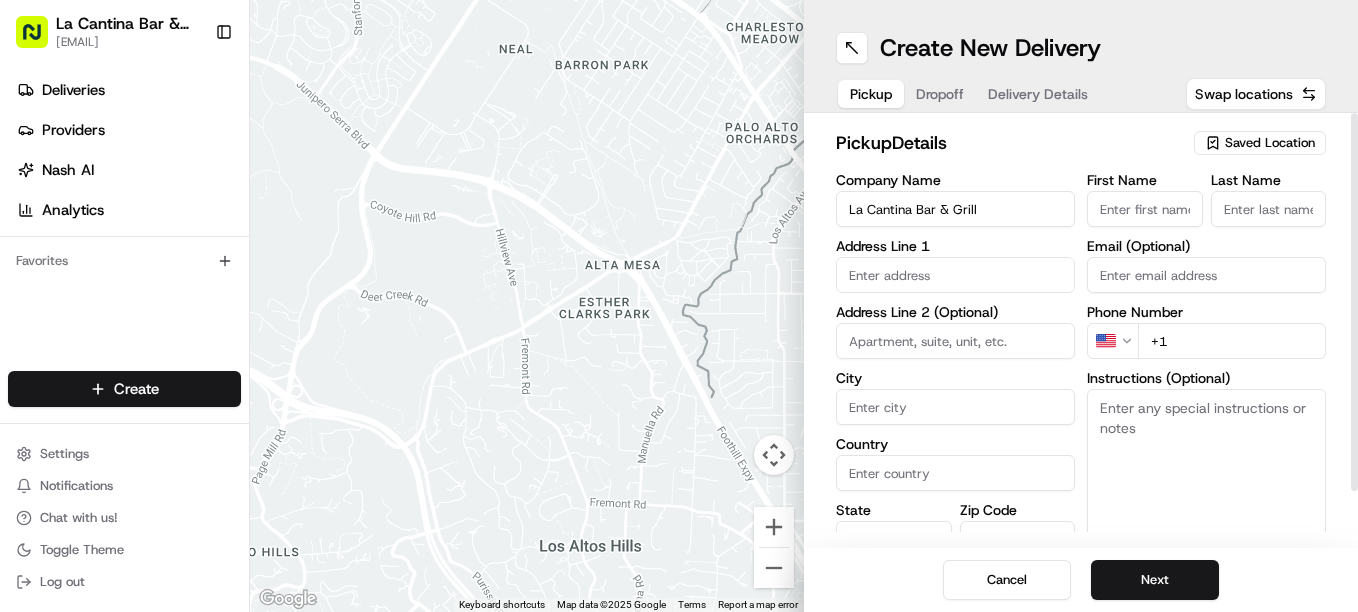 type on "[NUMBER] [STREET]" 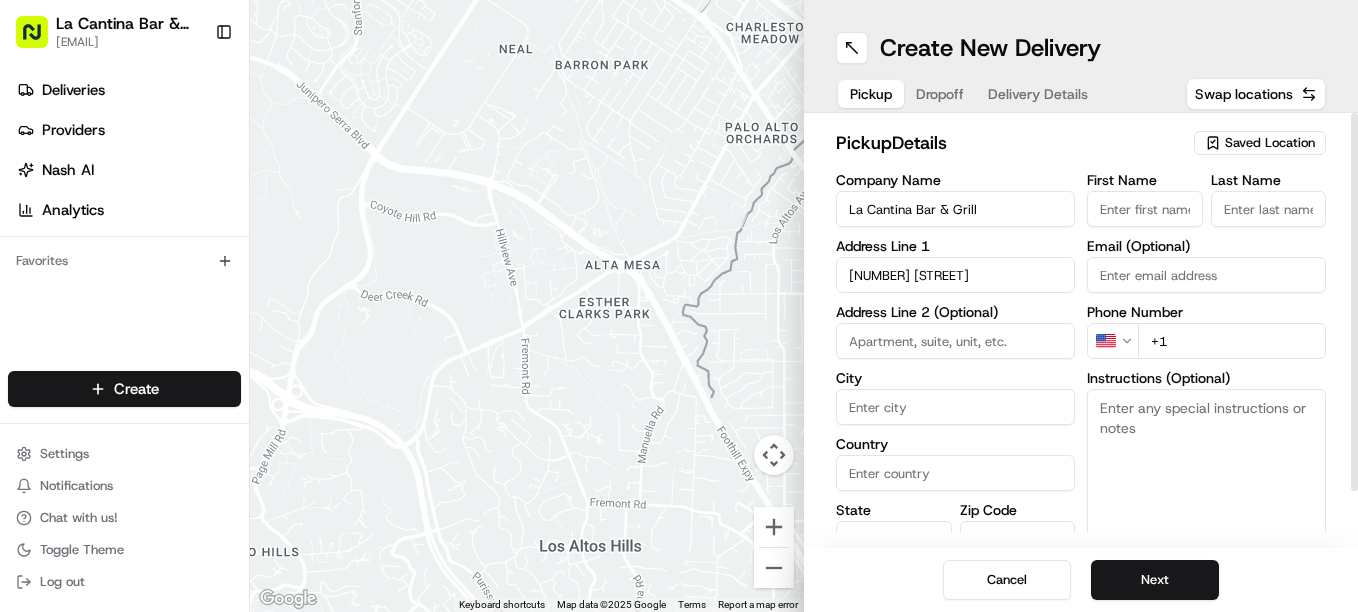 type on "Plainfield" 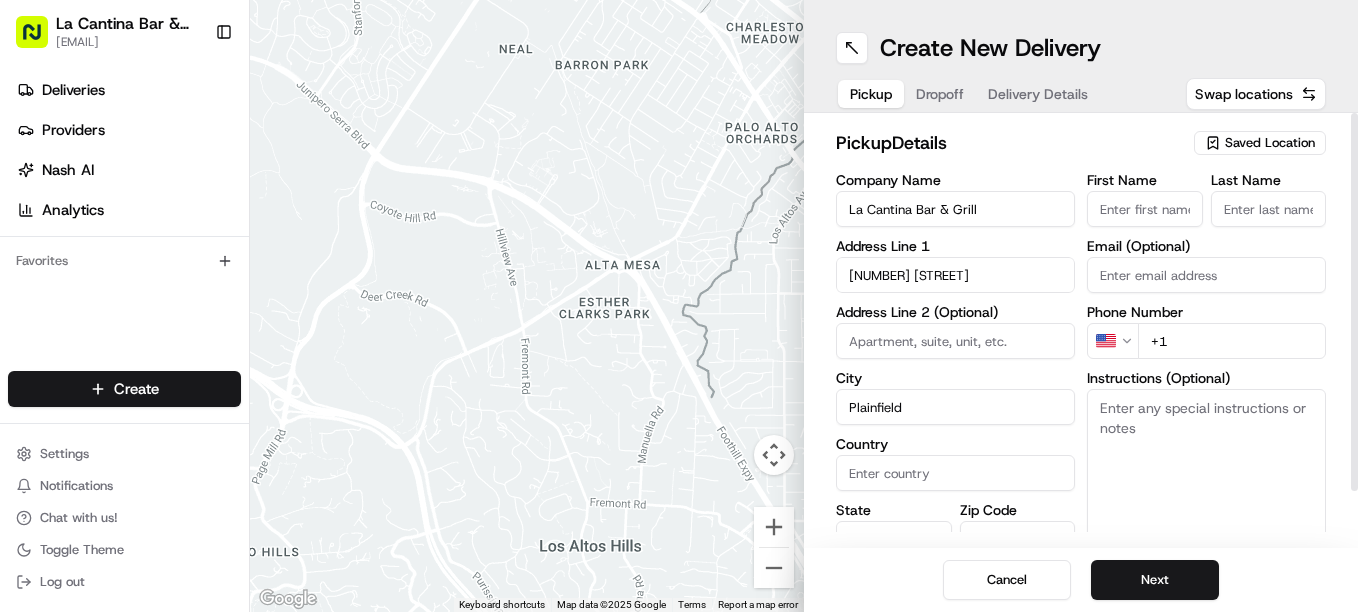 type on "United States" 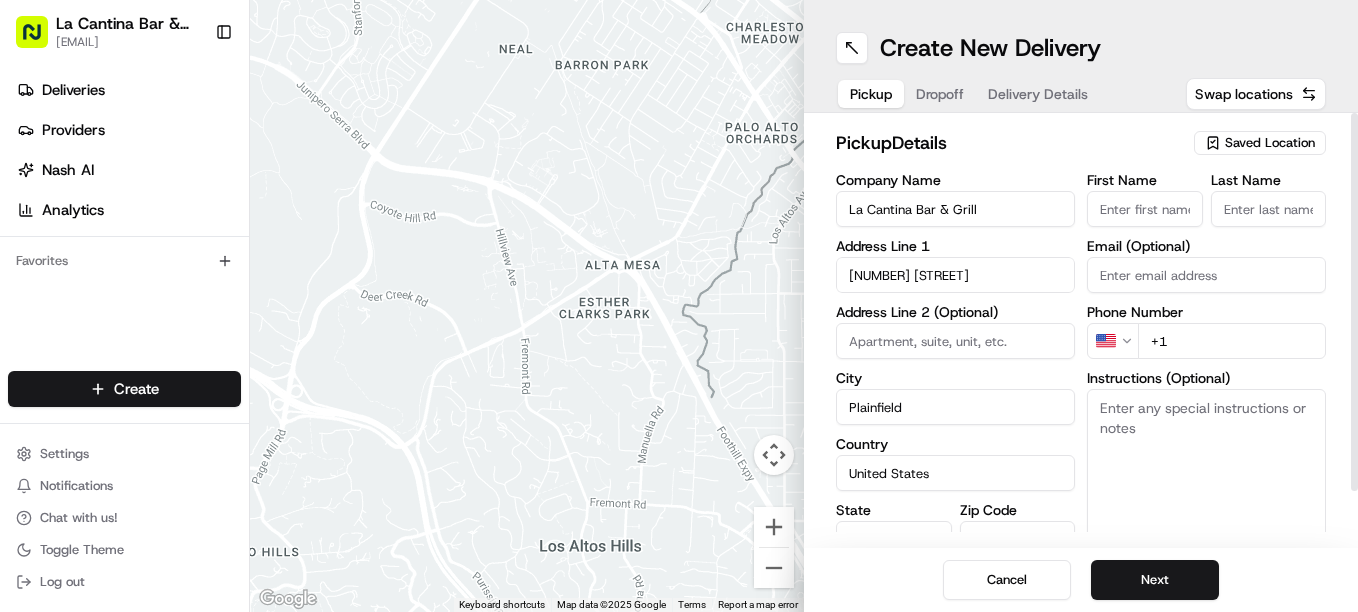 type on "CT" 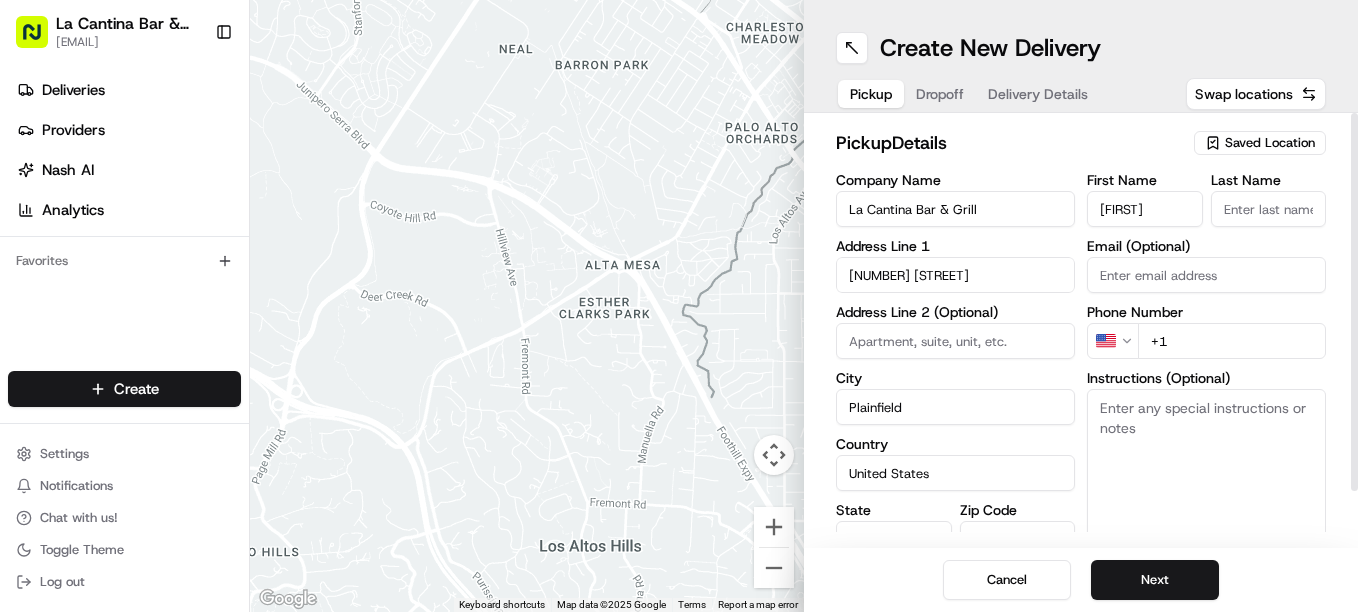 type on "[LAST]" 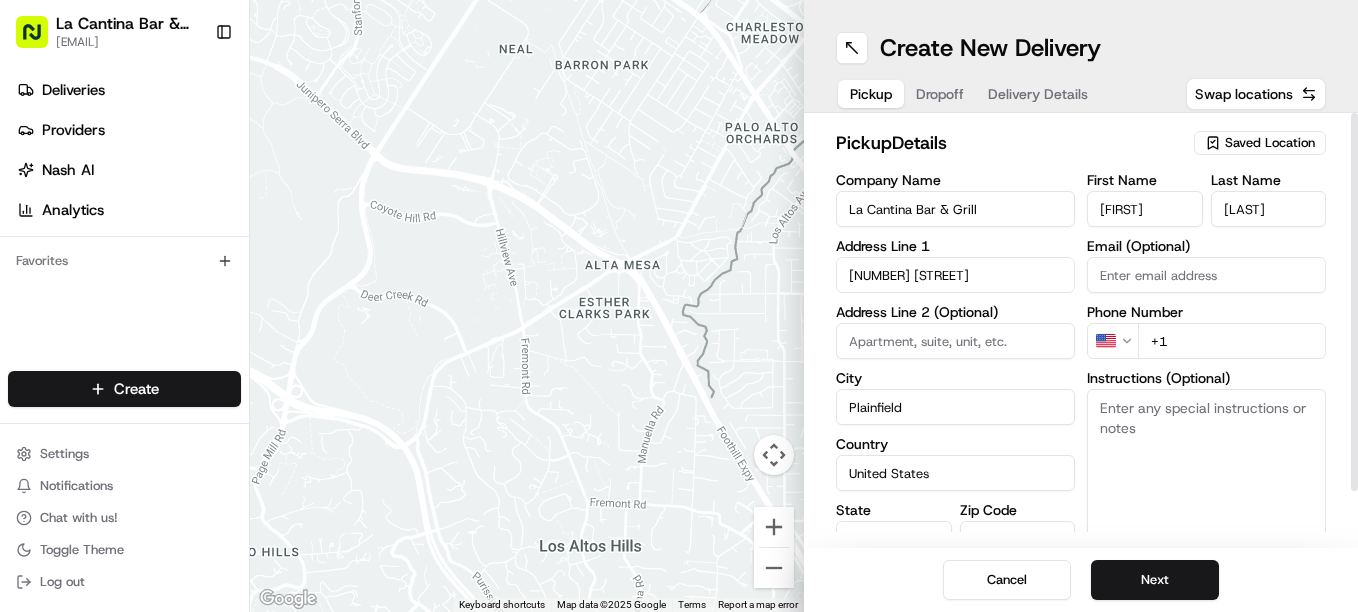 type on "[EMAIL]" 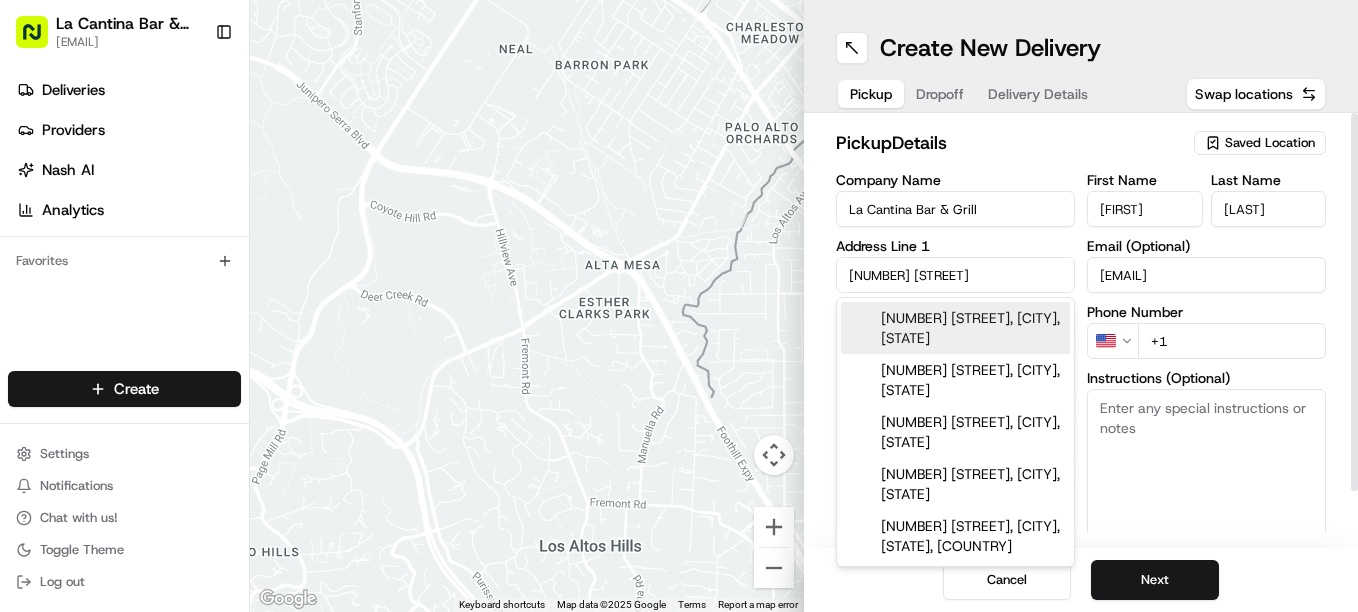 click on "+1" at bounding box center [1232, 341] 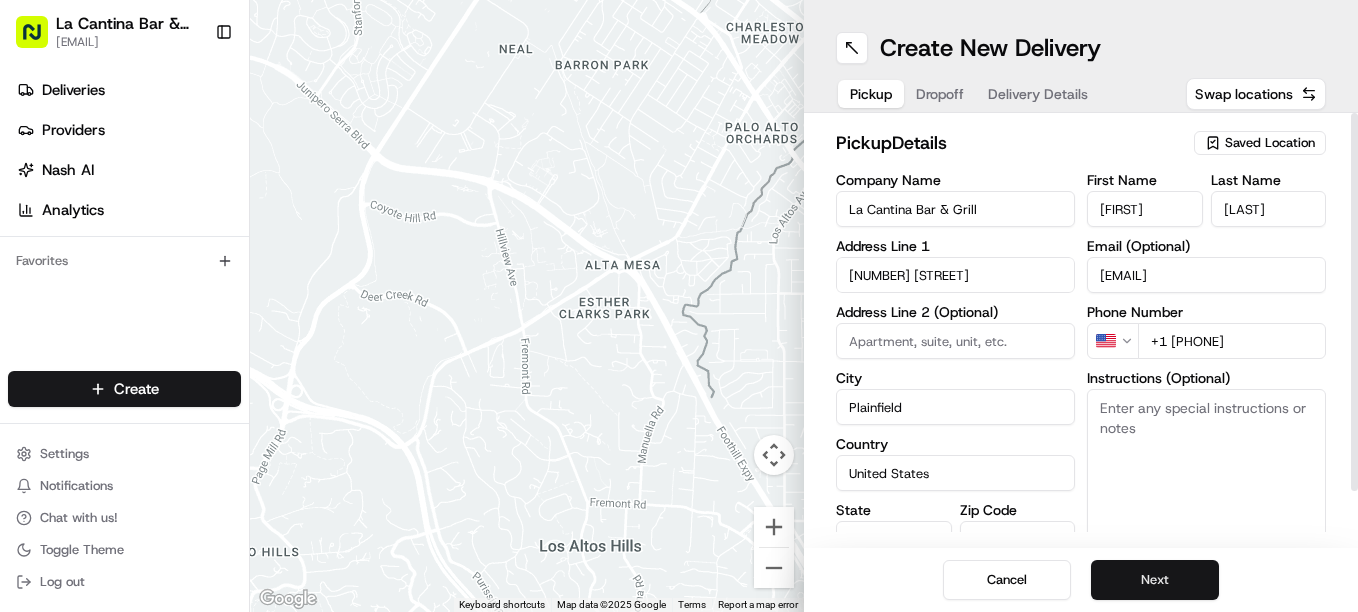 type on "+1 [PHONE]" 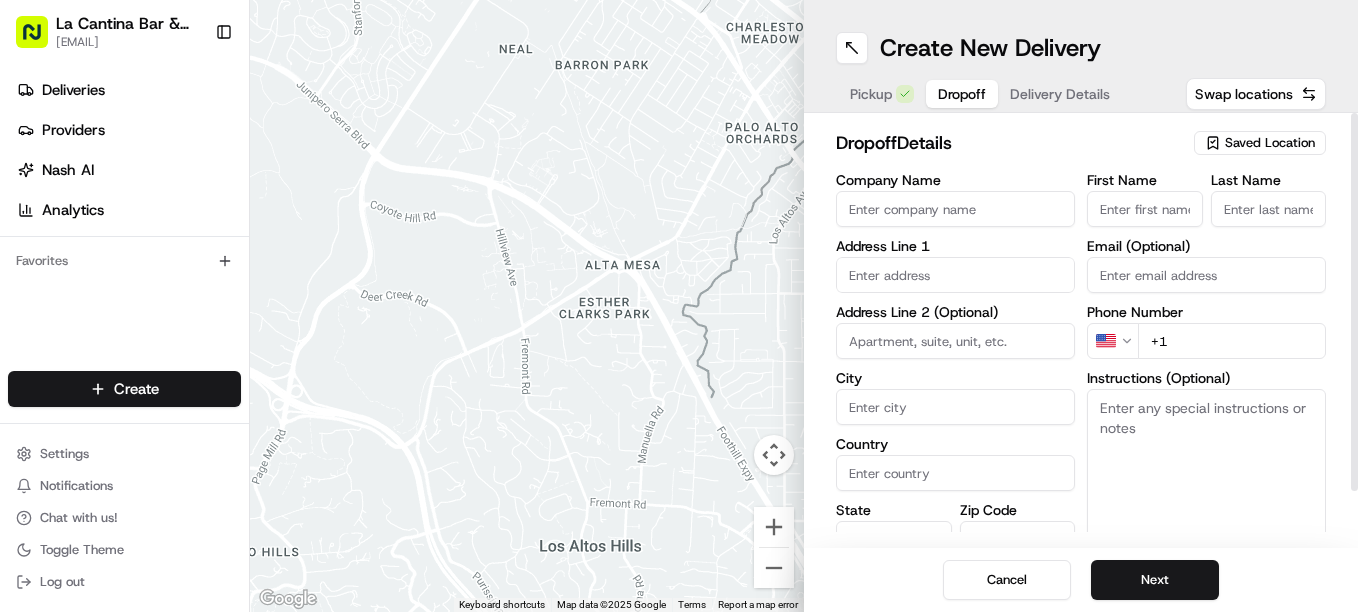 click at bounding box center (955, 275) 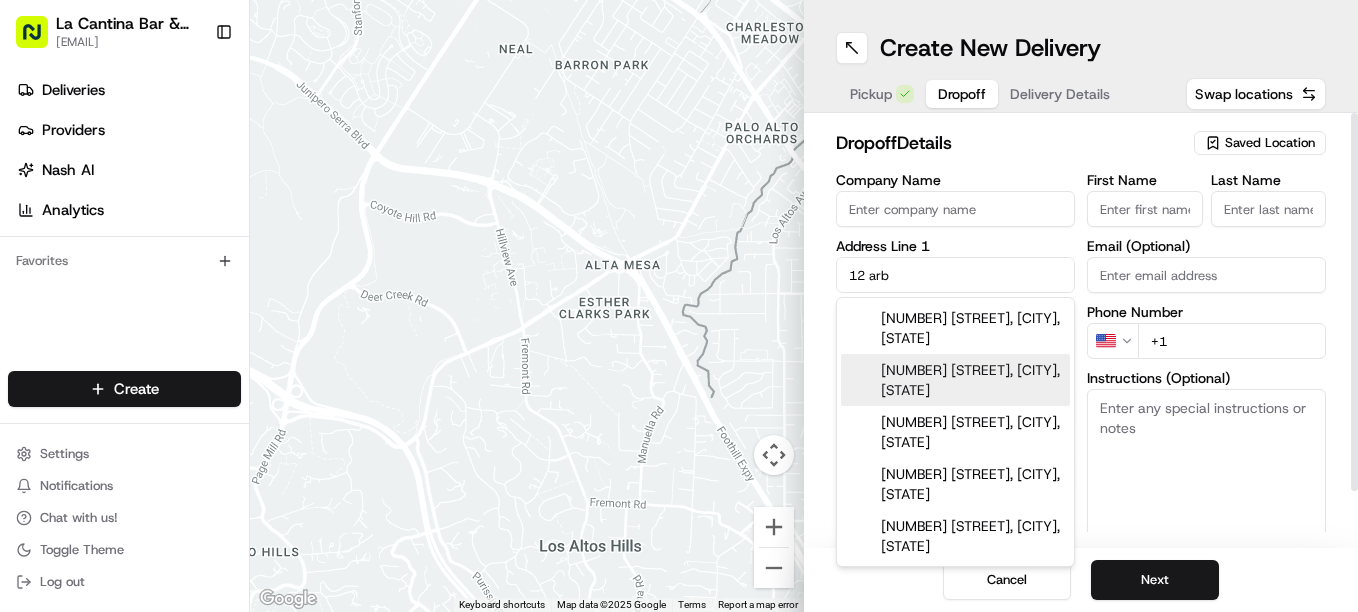 click on "[NUMBER] [STREET], [CITY], [STATE]" at bounding box center (955, 380) 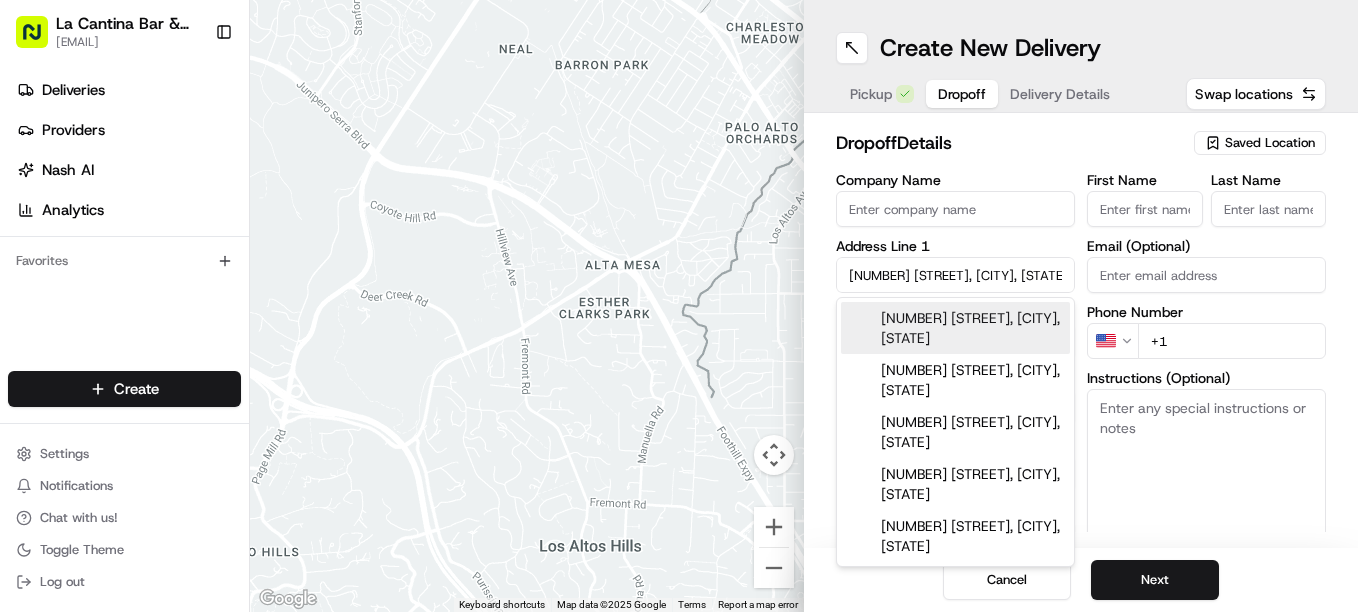 type on "[NUMBER] [STREET], [CITY], [STATE], [COUNTRY]" 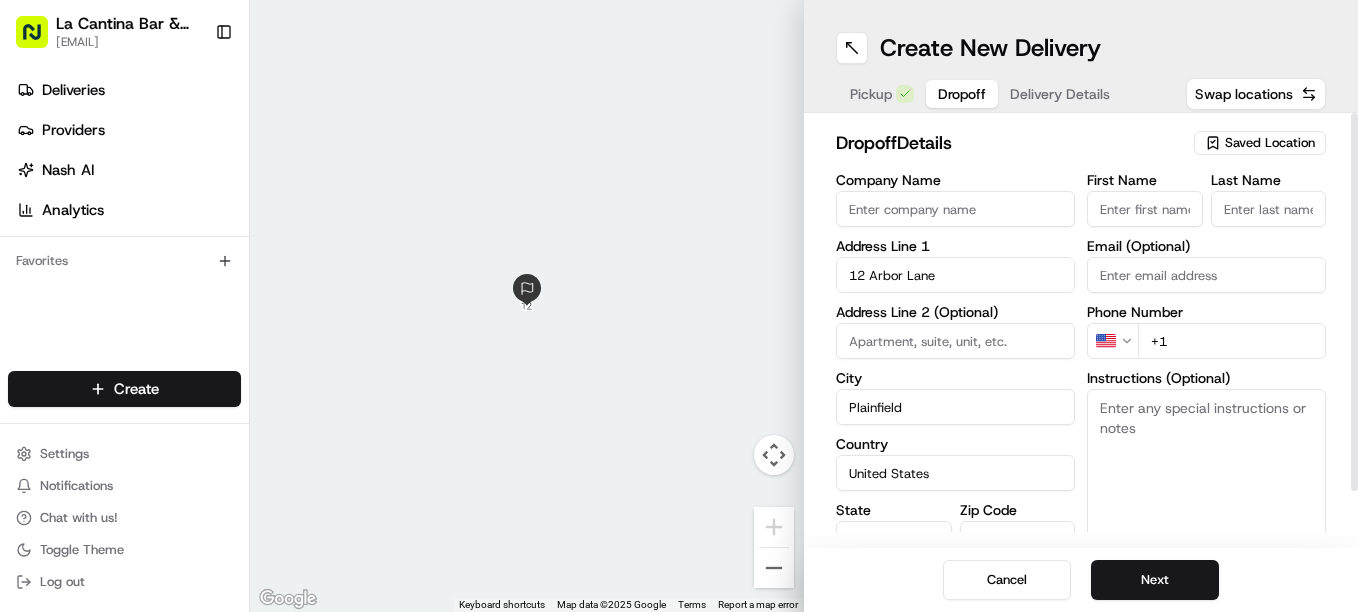click on "First Name" at bounding box center [1145, 209] 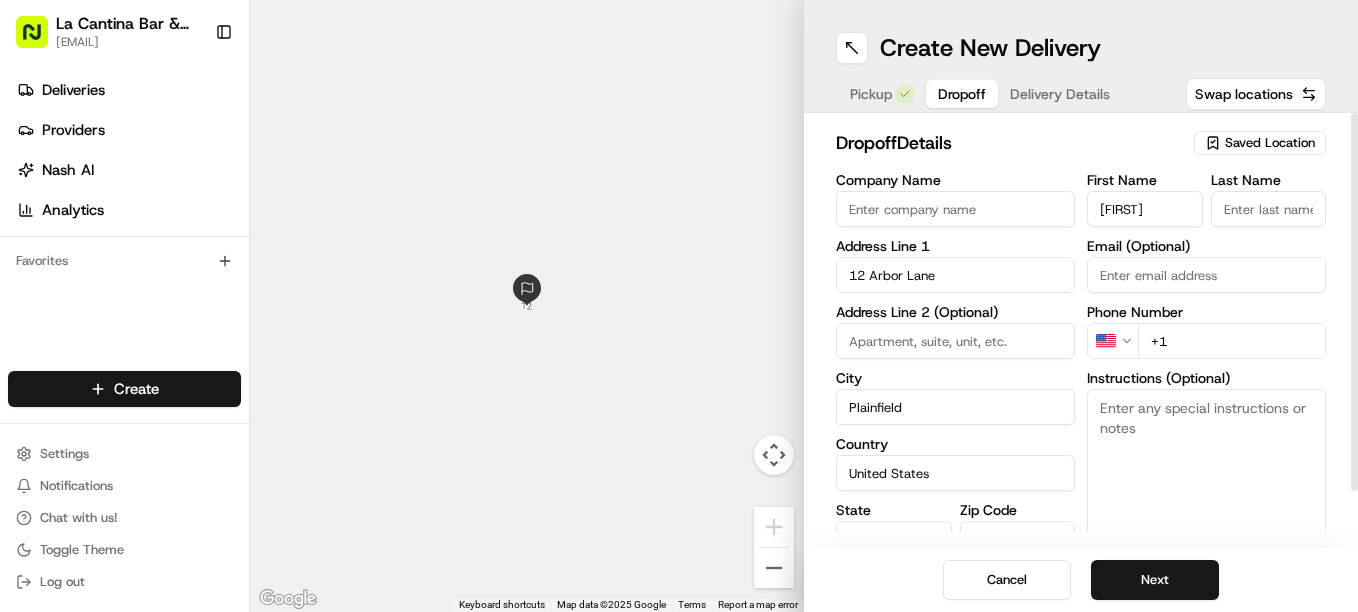 type on "[FIRST]" 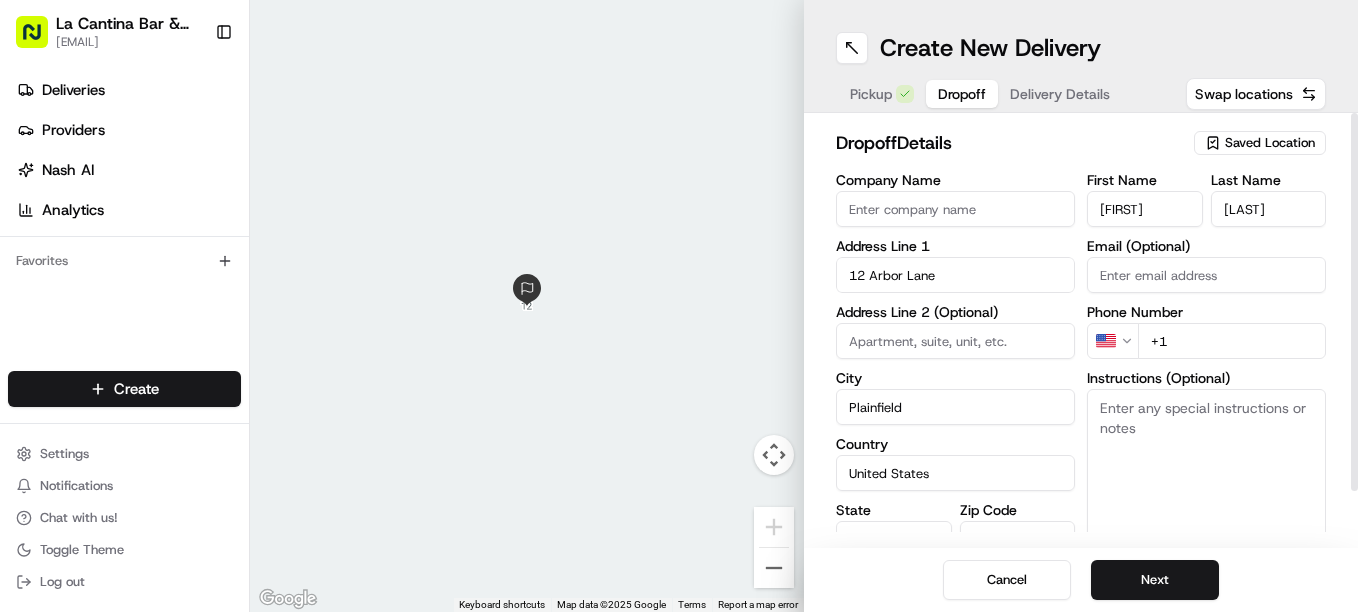 click on "+1" at bounding box center (1232, 341) 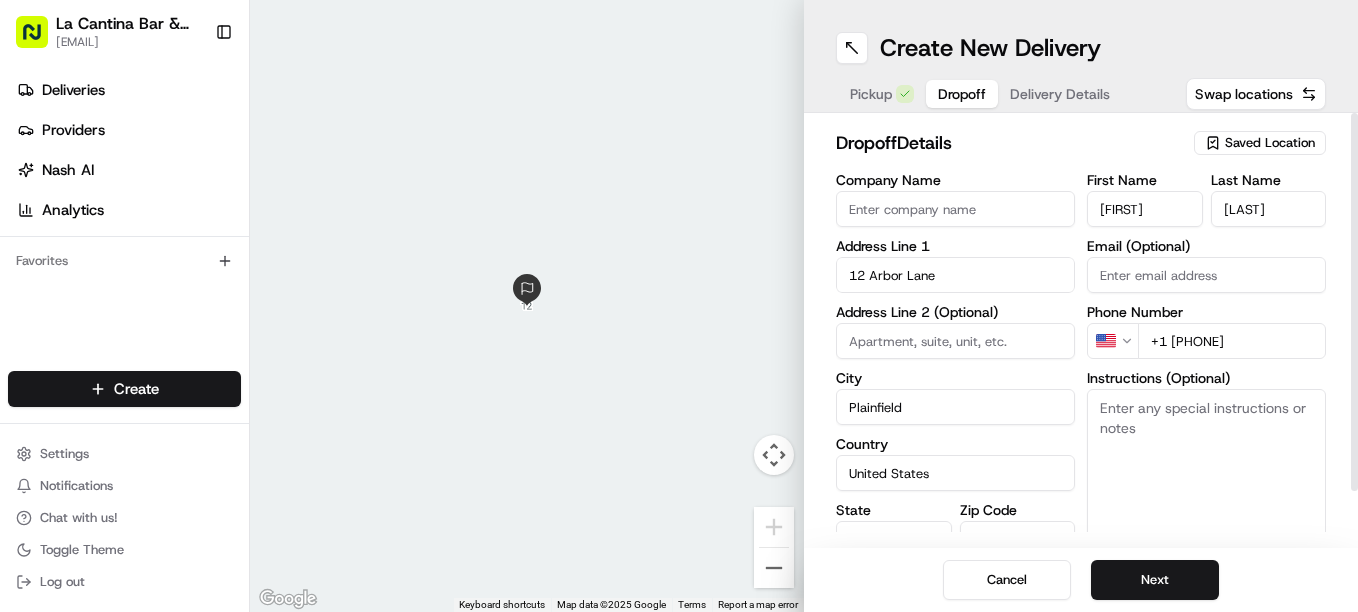 type on "+1 [PHONE]" 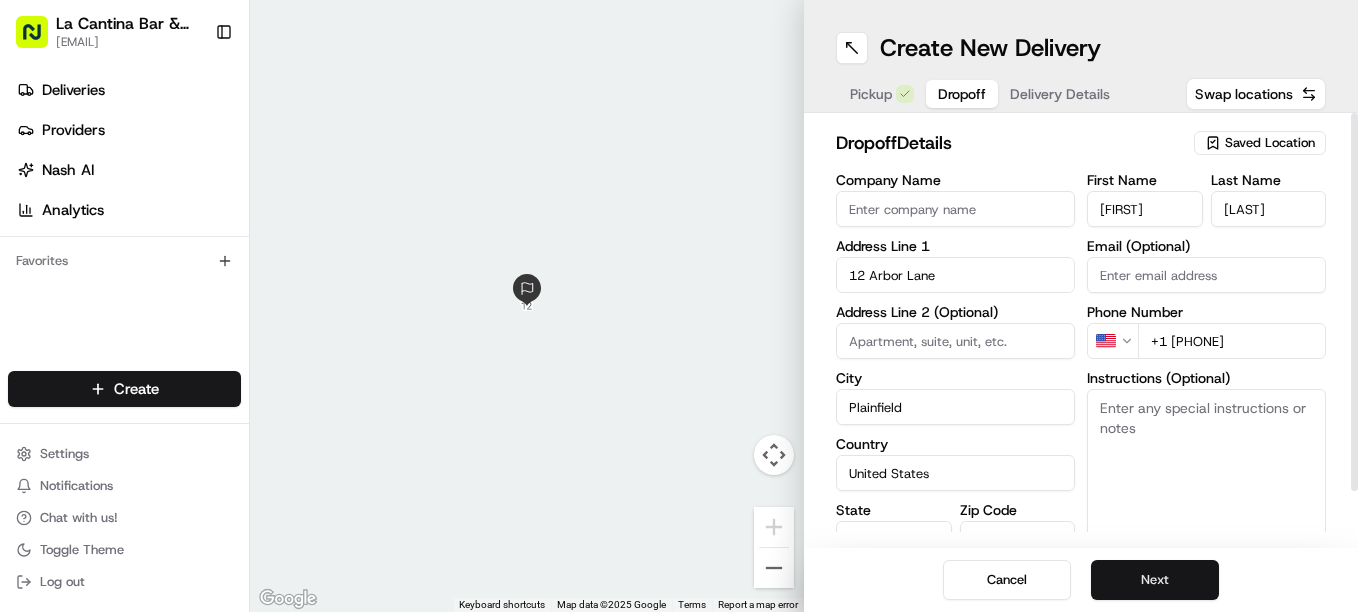 click on "Next" at bounding box center (1155, 580) 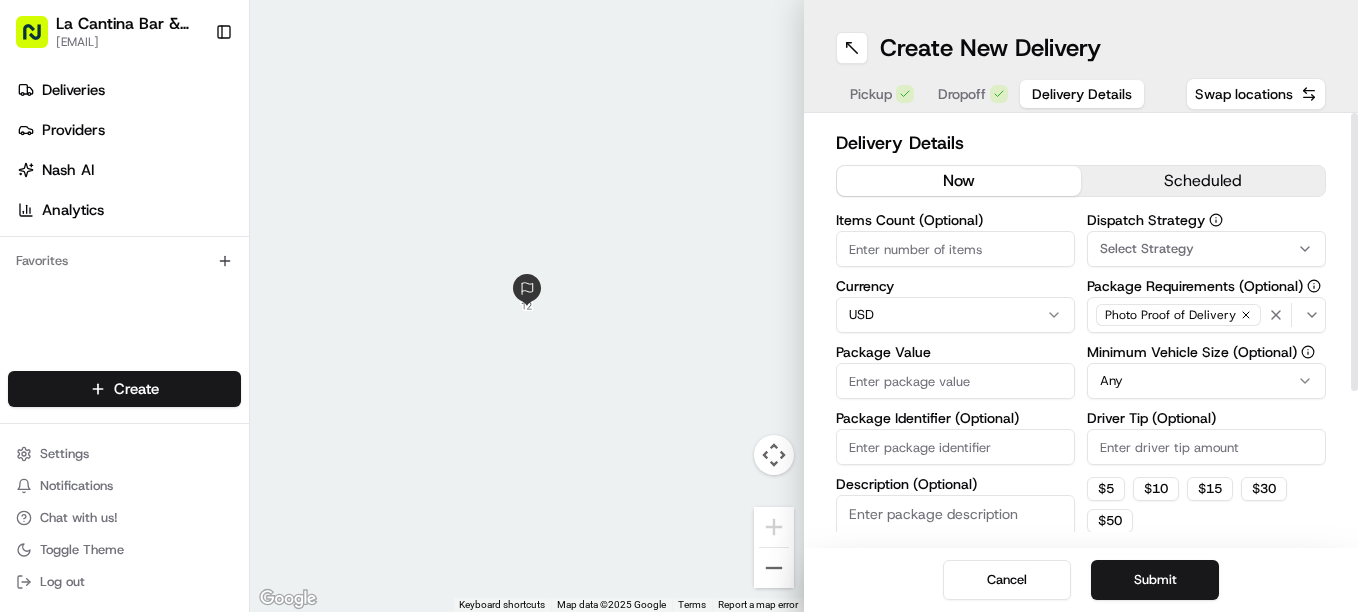 click on "Package Value" at bounding box center (955, 381) 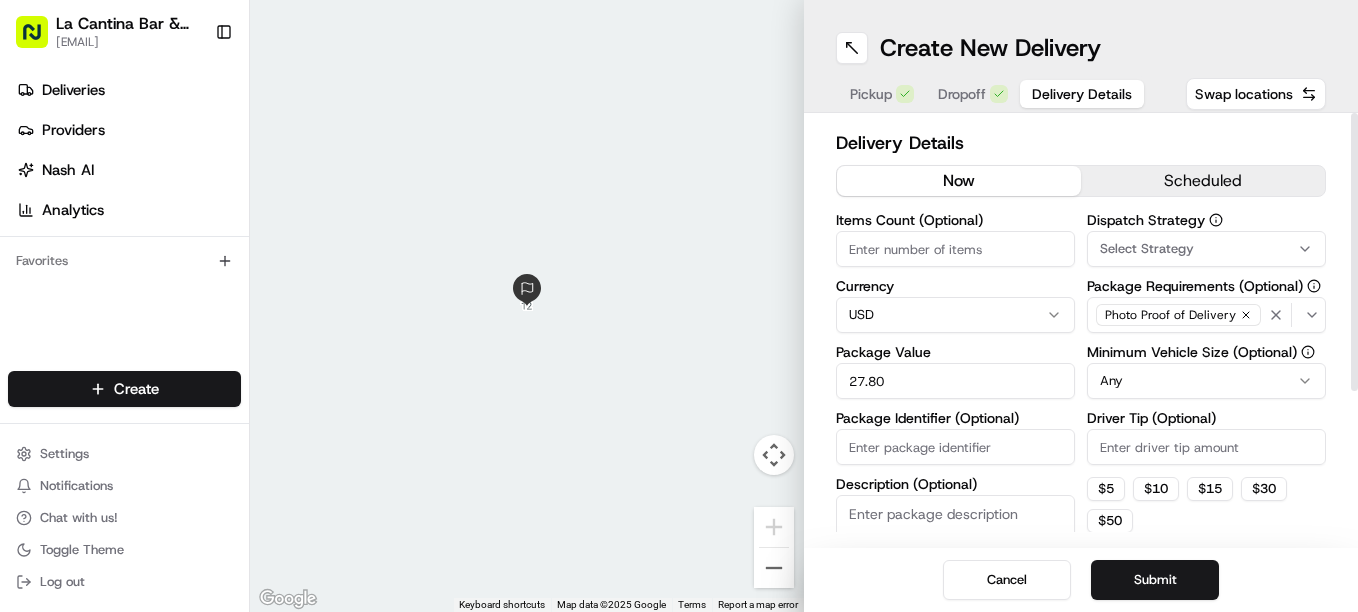 type on "27.80" 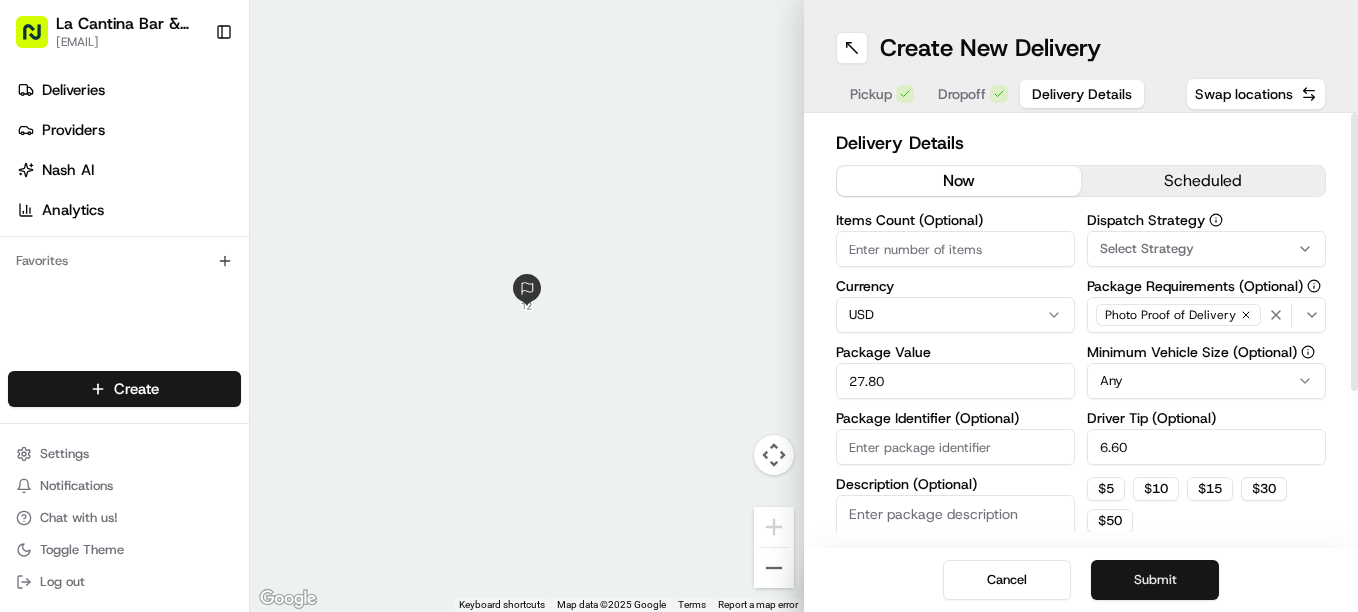 type on "6.60" 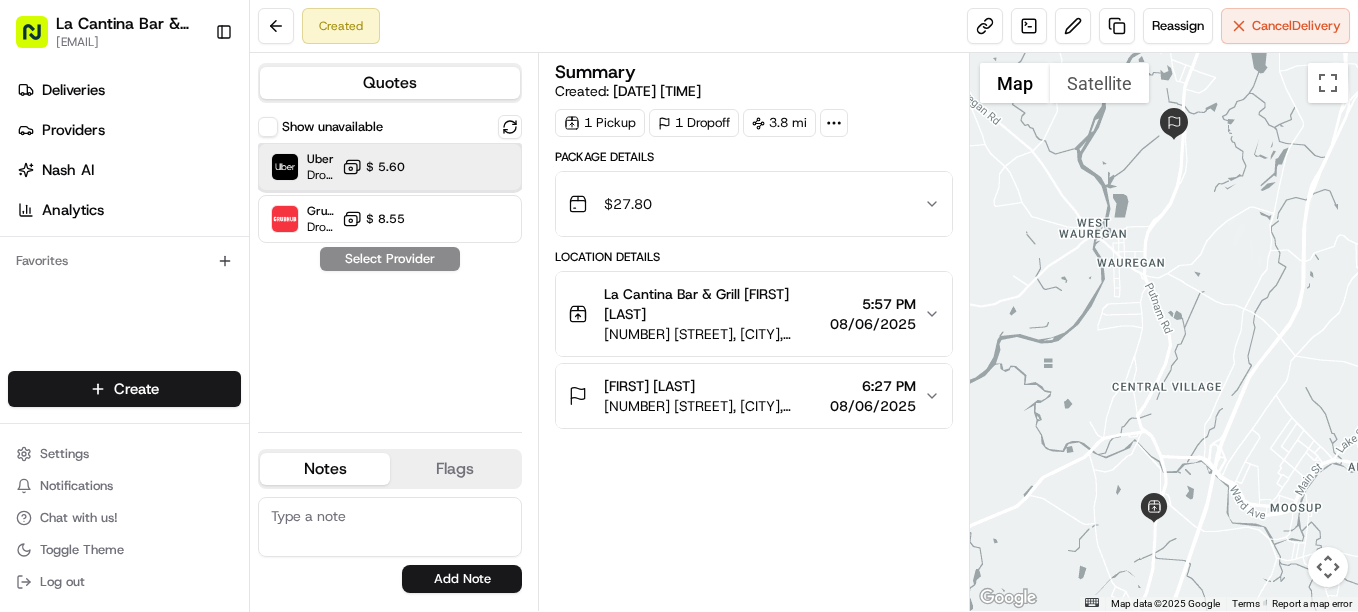 click on "Uber Dropoff ETA   26 minutes $   5.60" at bounding box center (390, 167) 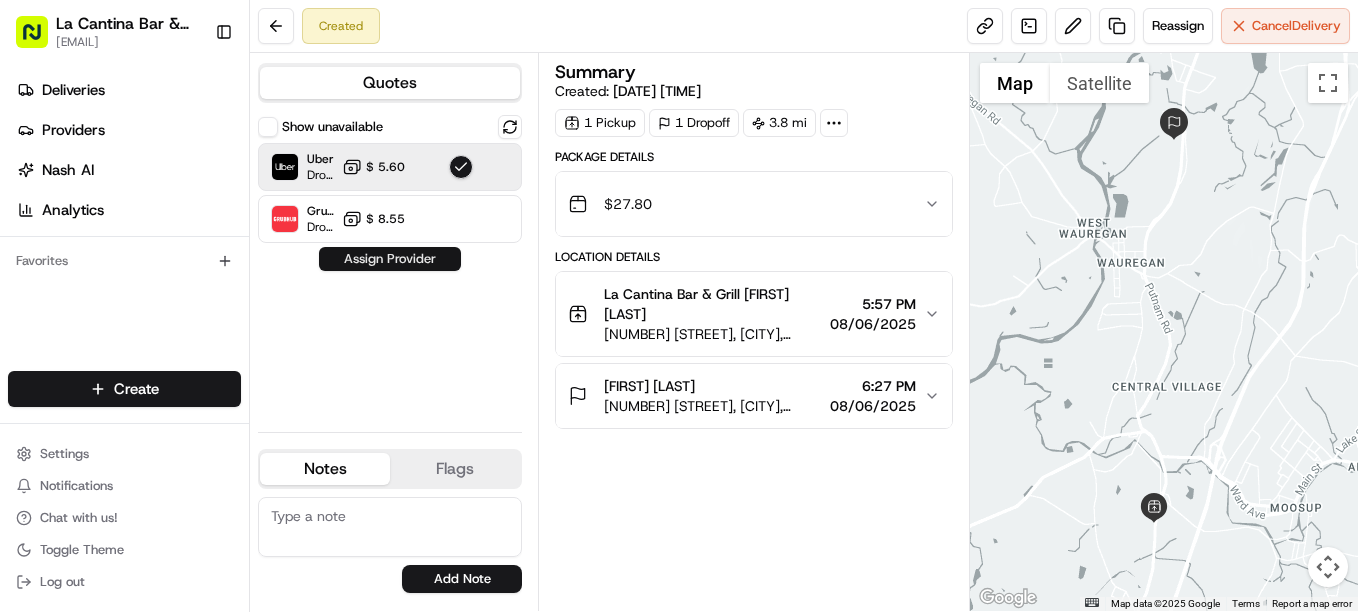 click on "Assign Provider" at bounding box center (390, 259) 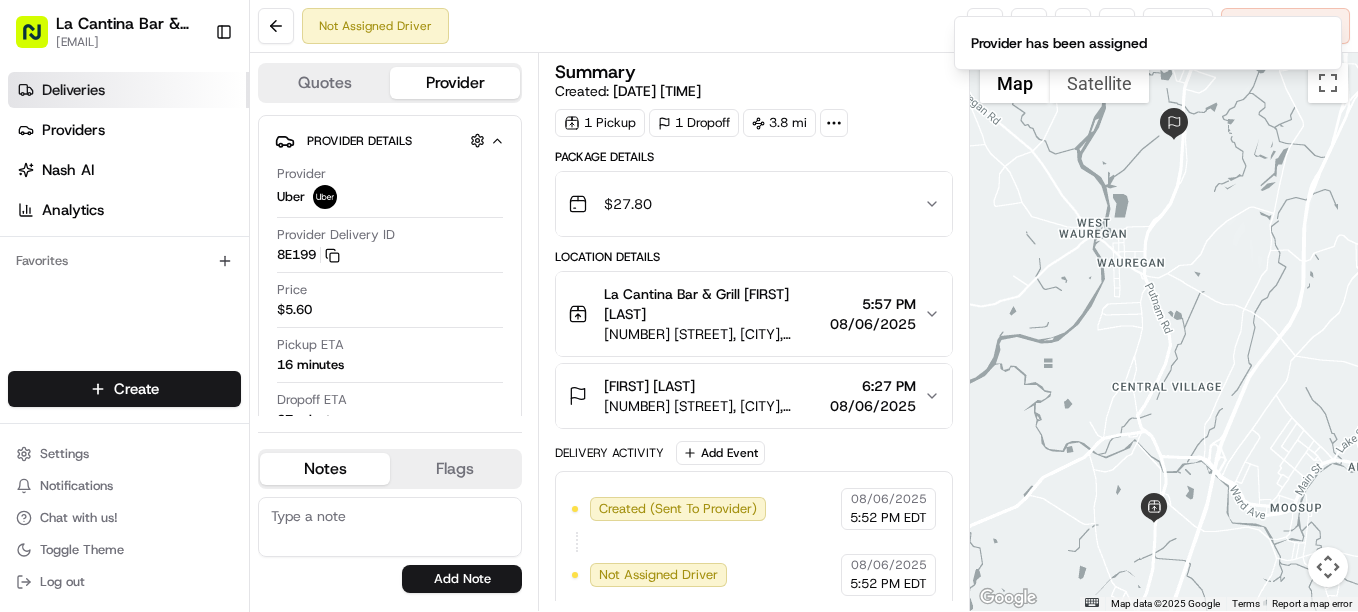 click on "Deliveries" at bounding box center [128, 90] 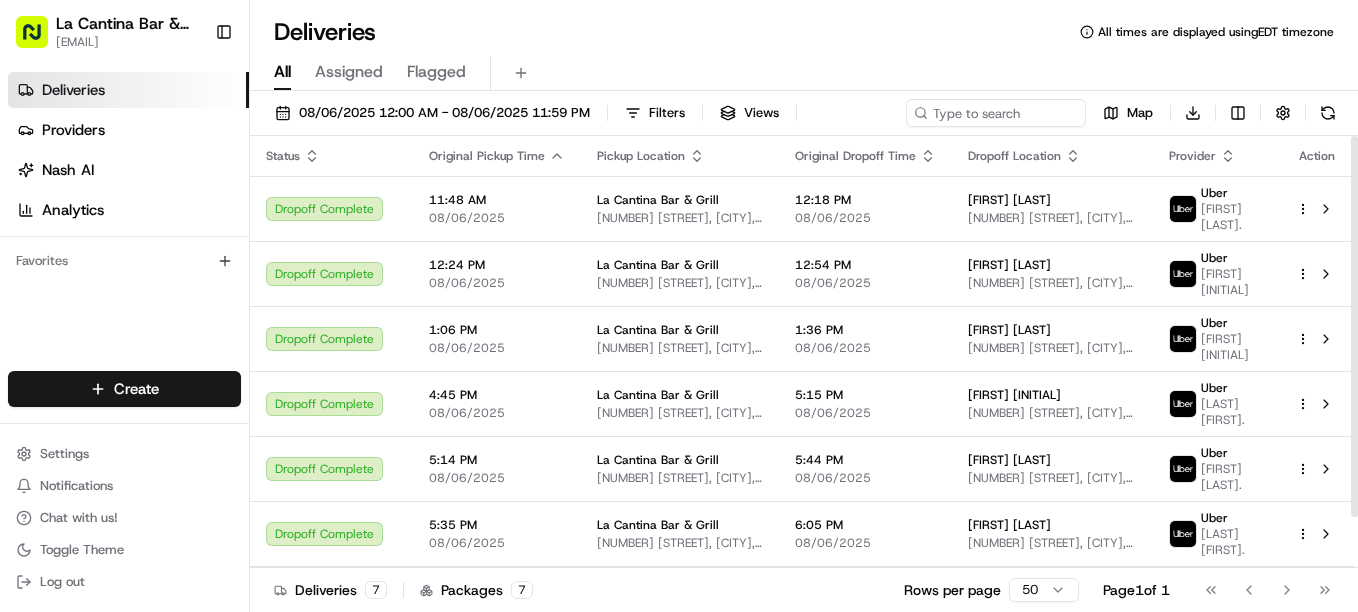 scroll, scrollTop: 58, scrollLeft: 0, axis: vertical 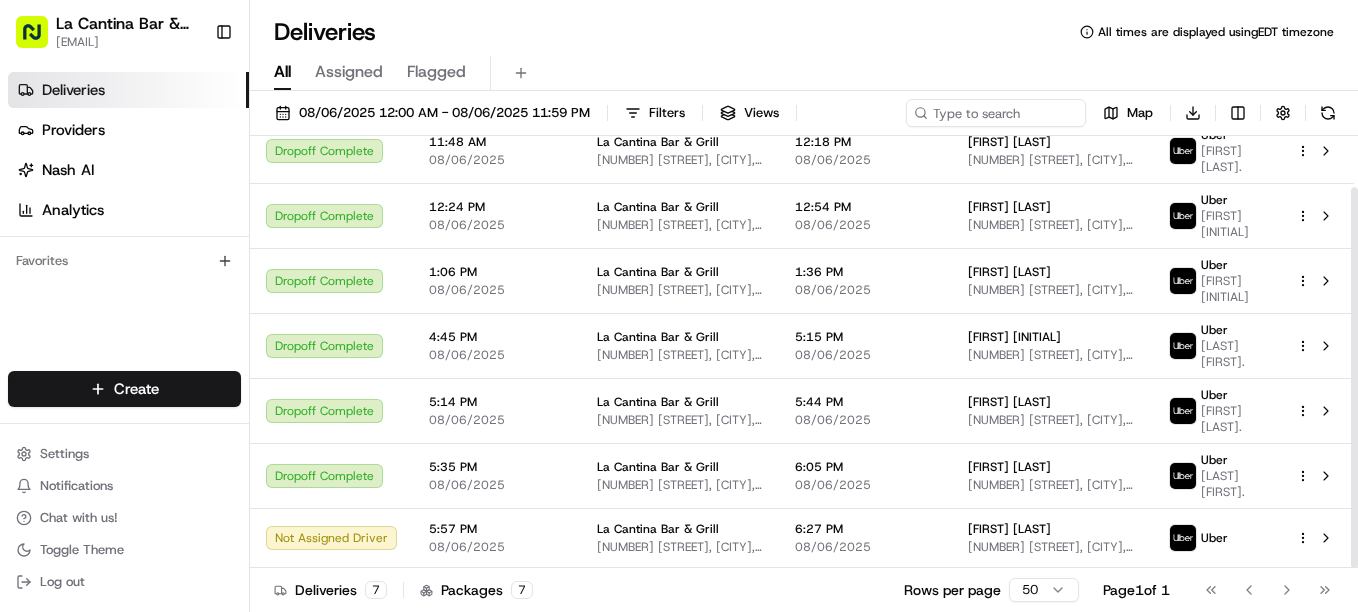 drag, startPoint x: 1353, startPoint y: 481, endPoint x: 1361, endPoint y: 636, distance: 155.20631 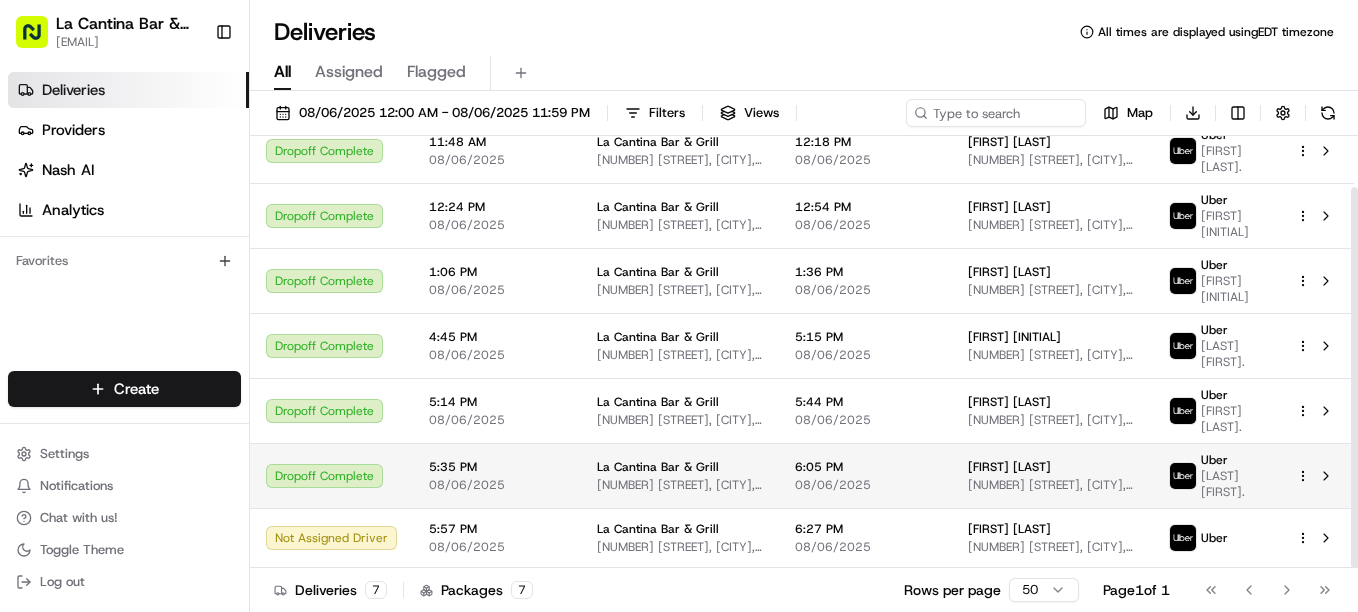 click on "6:05 PM" at bounding box center (865, 467) 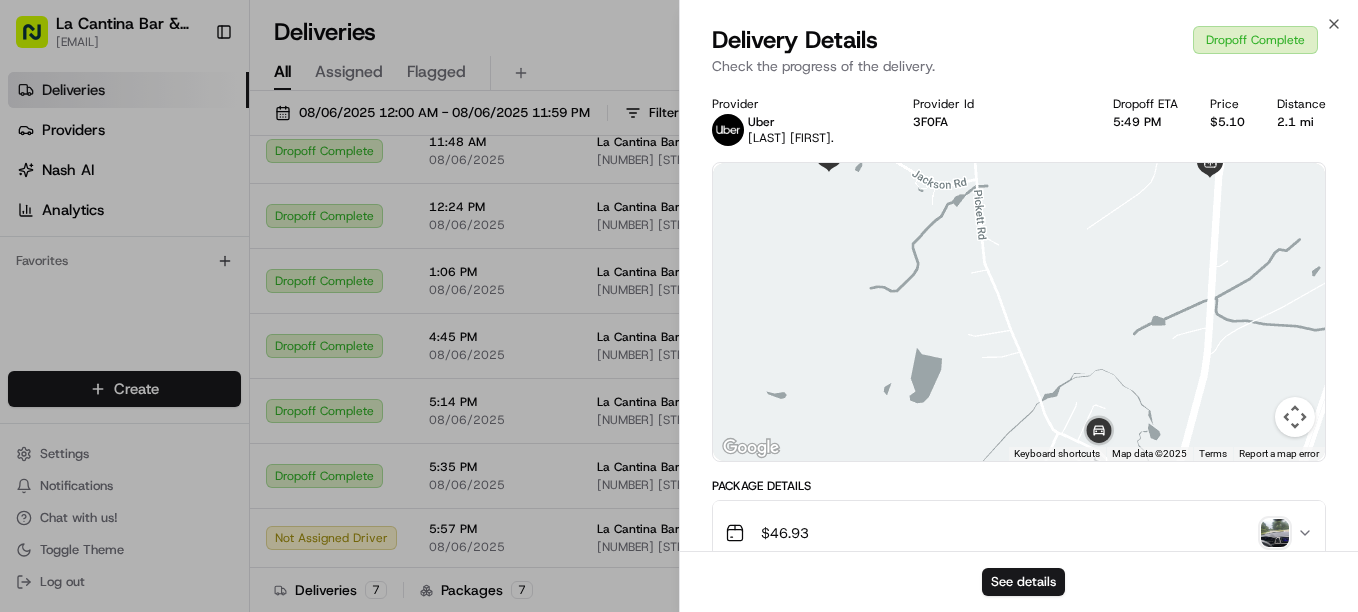 click at bounding box center (1275, 533) 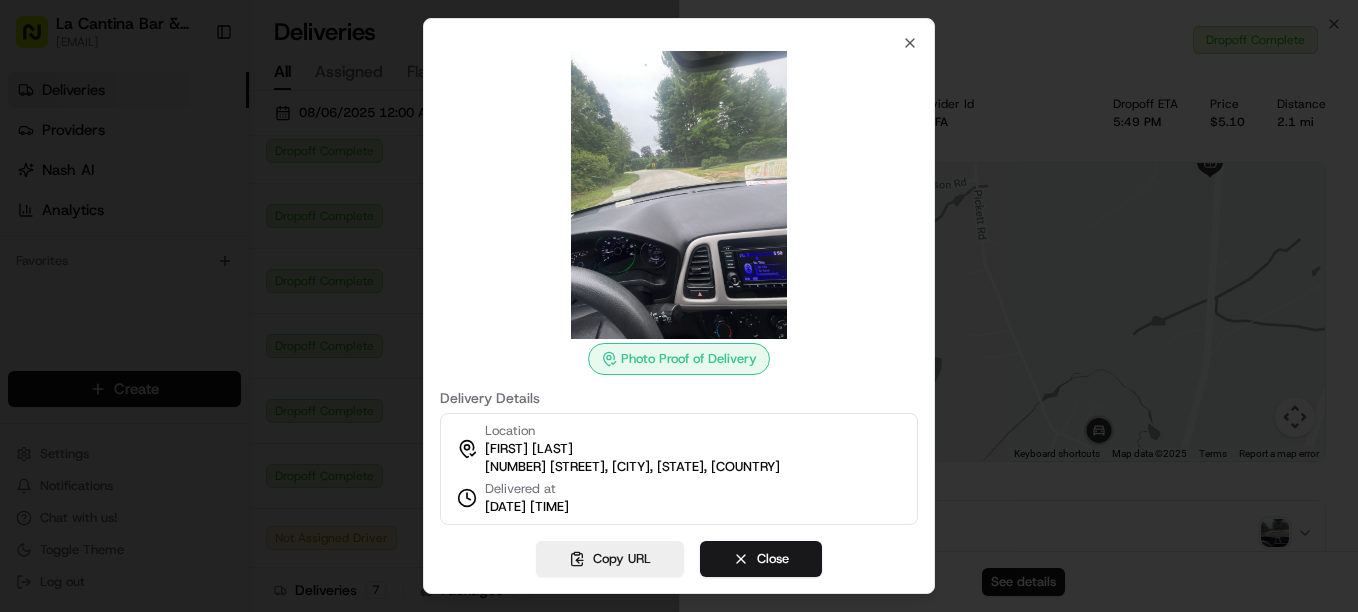 click at bounding box center (679, 195) 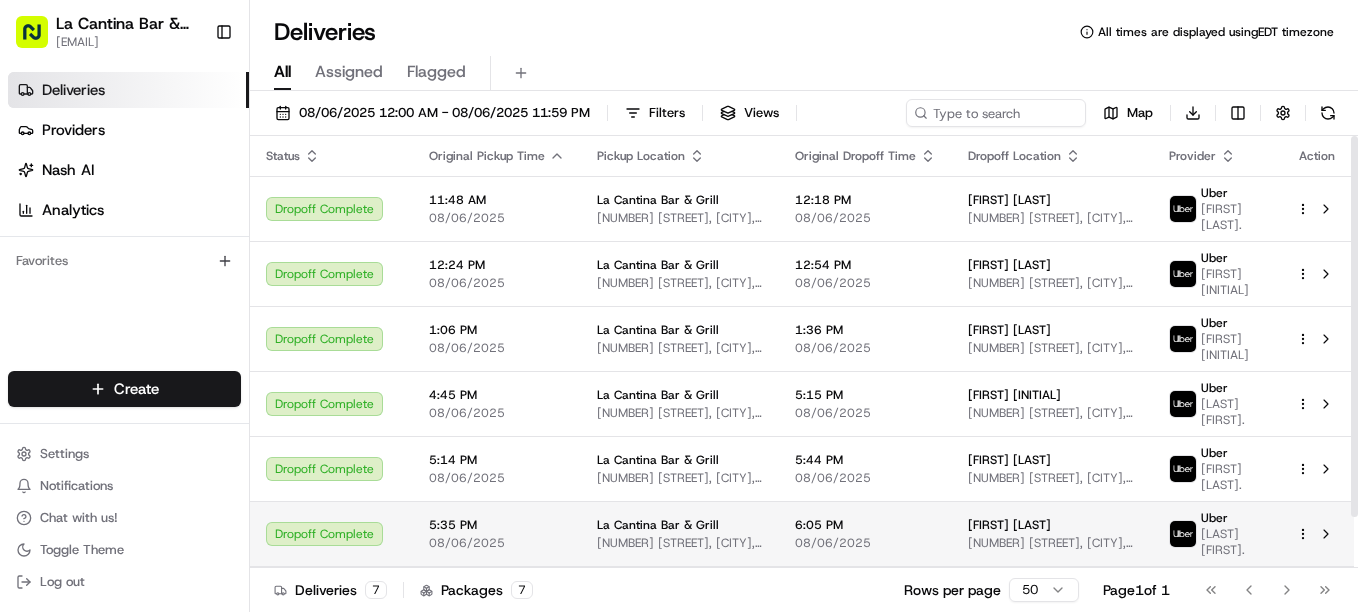 scroll, scrollTop: 58, scrollLeft: 0, axis: vertical 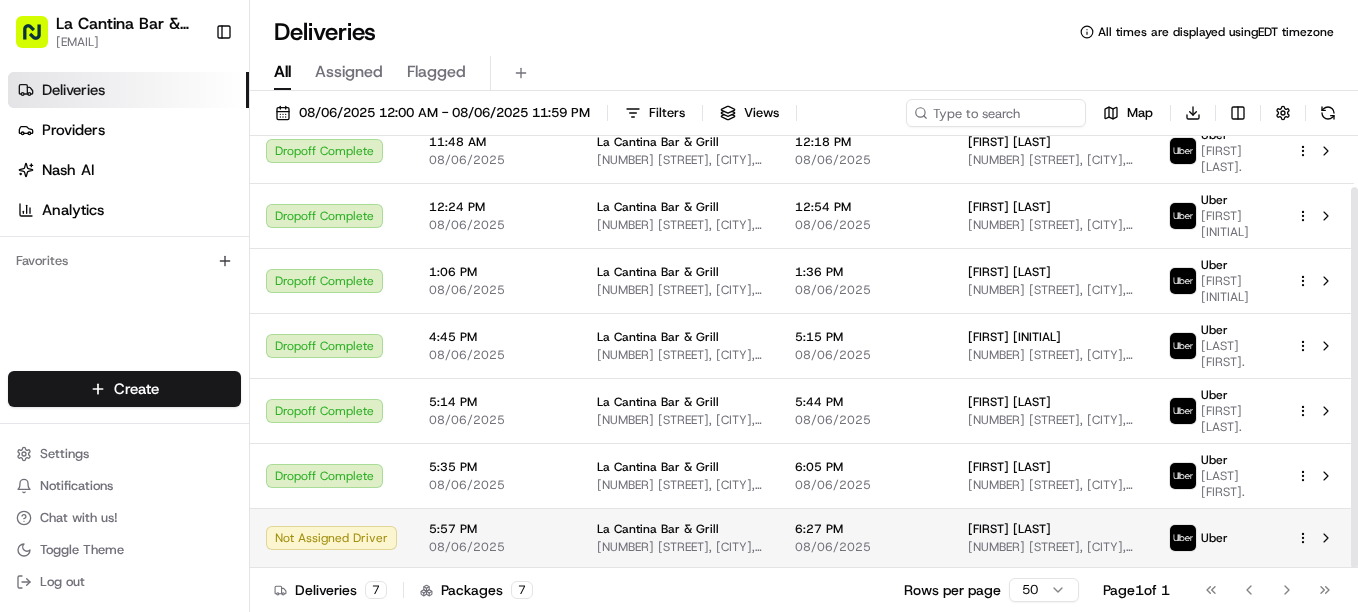 click on "08/06/2025" at bounding box center [865, 547] 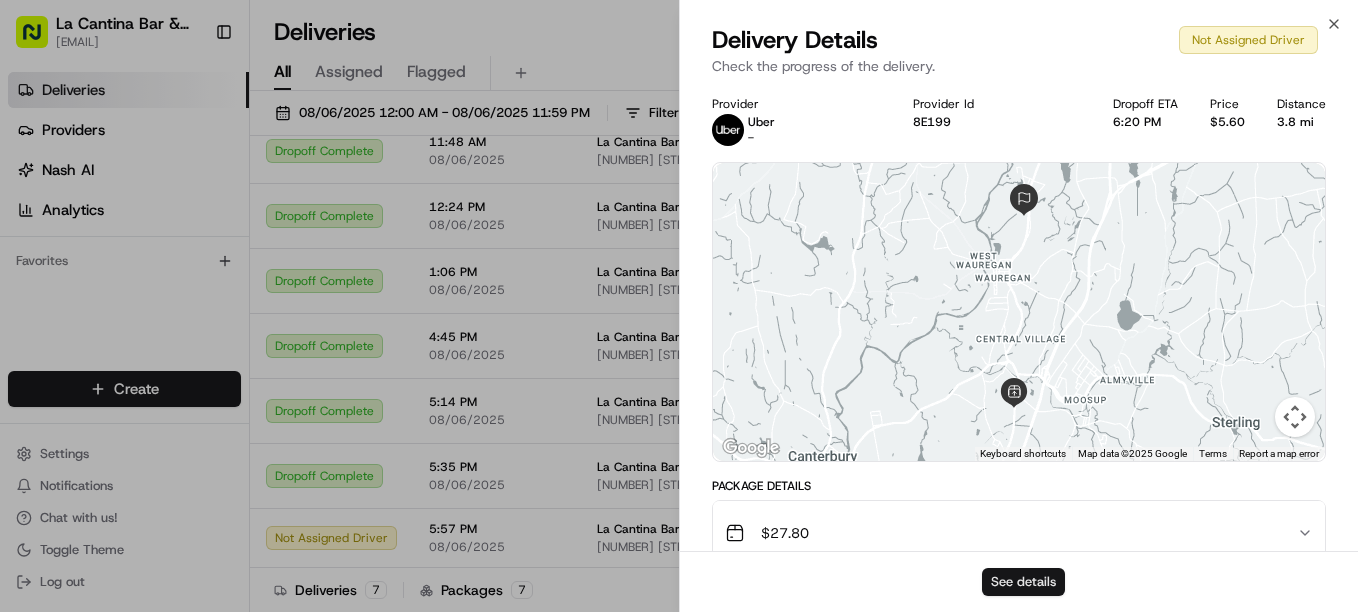 click on "See details" at bounding box center (1023, 582) 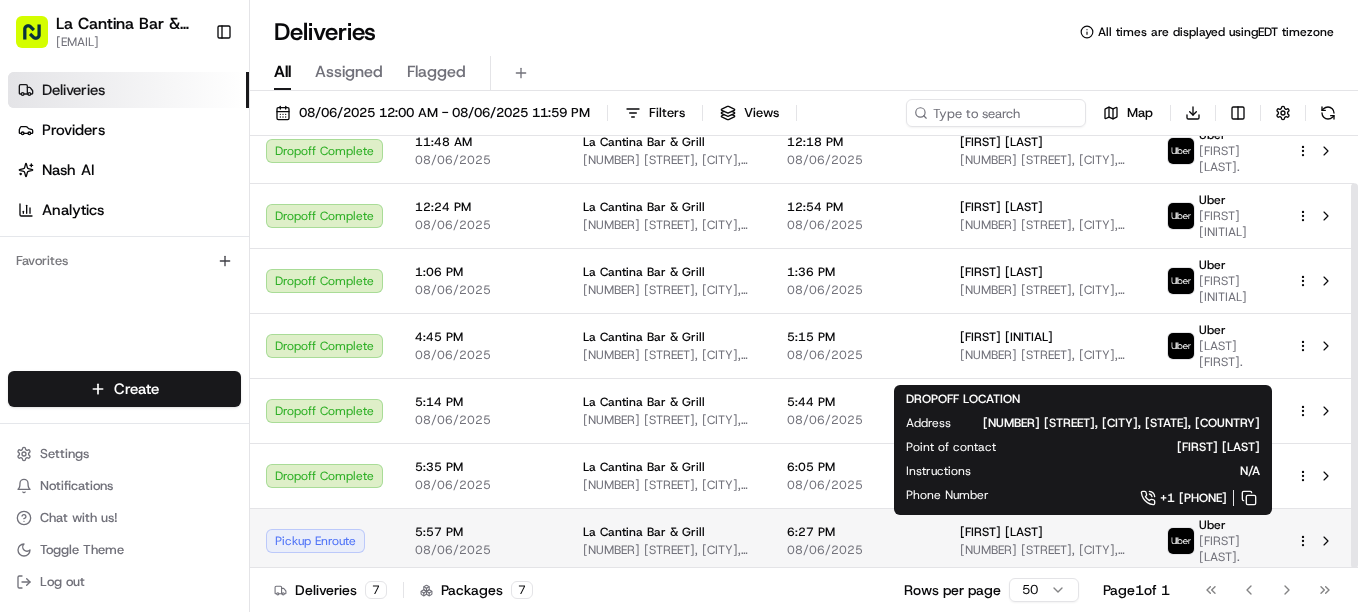 scroll, scrollTop: 53, scrollLeft: 0, axis: vertical 